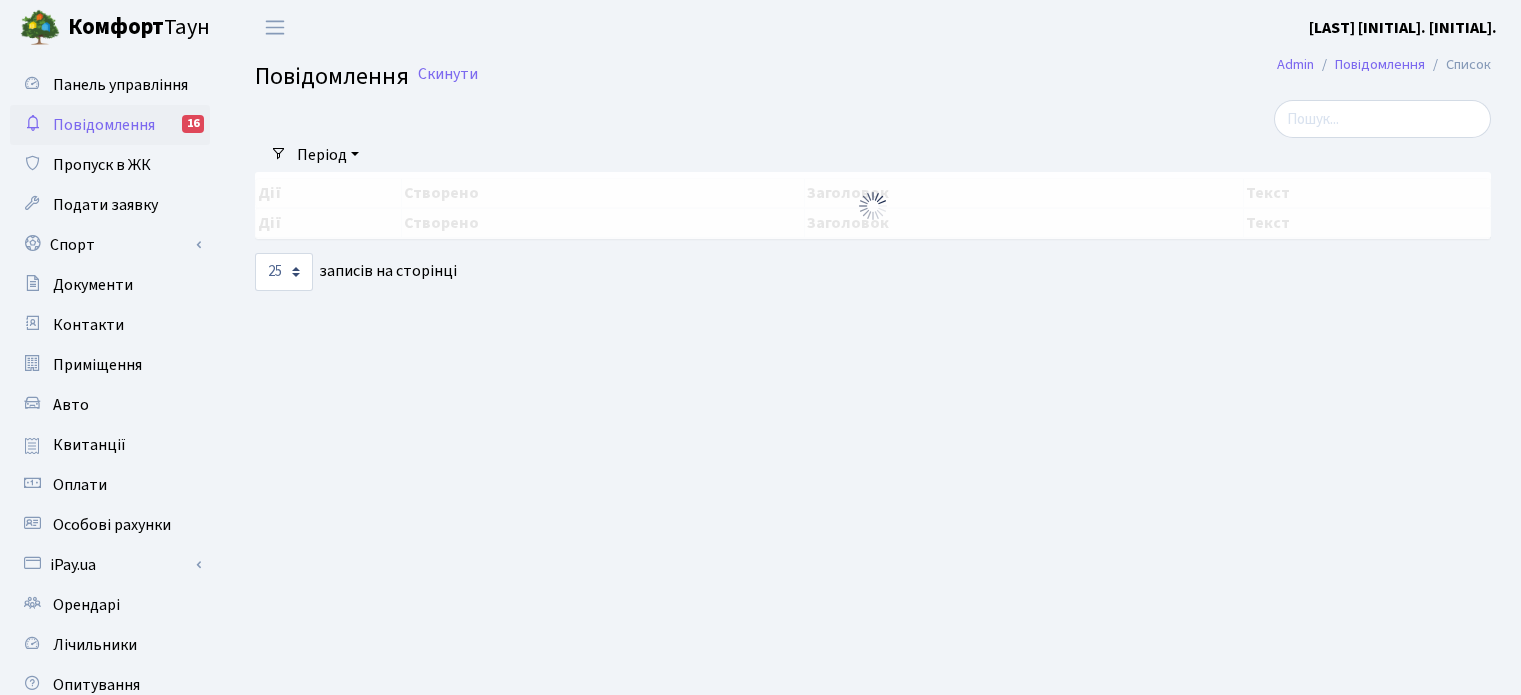 scroll, scrollTop: 0, scrollLeft: 0, axis: both 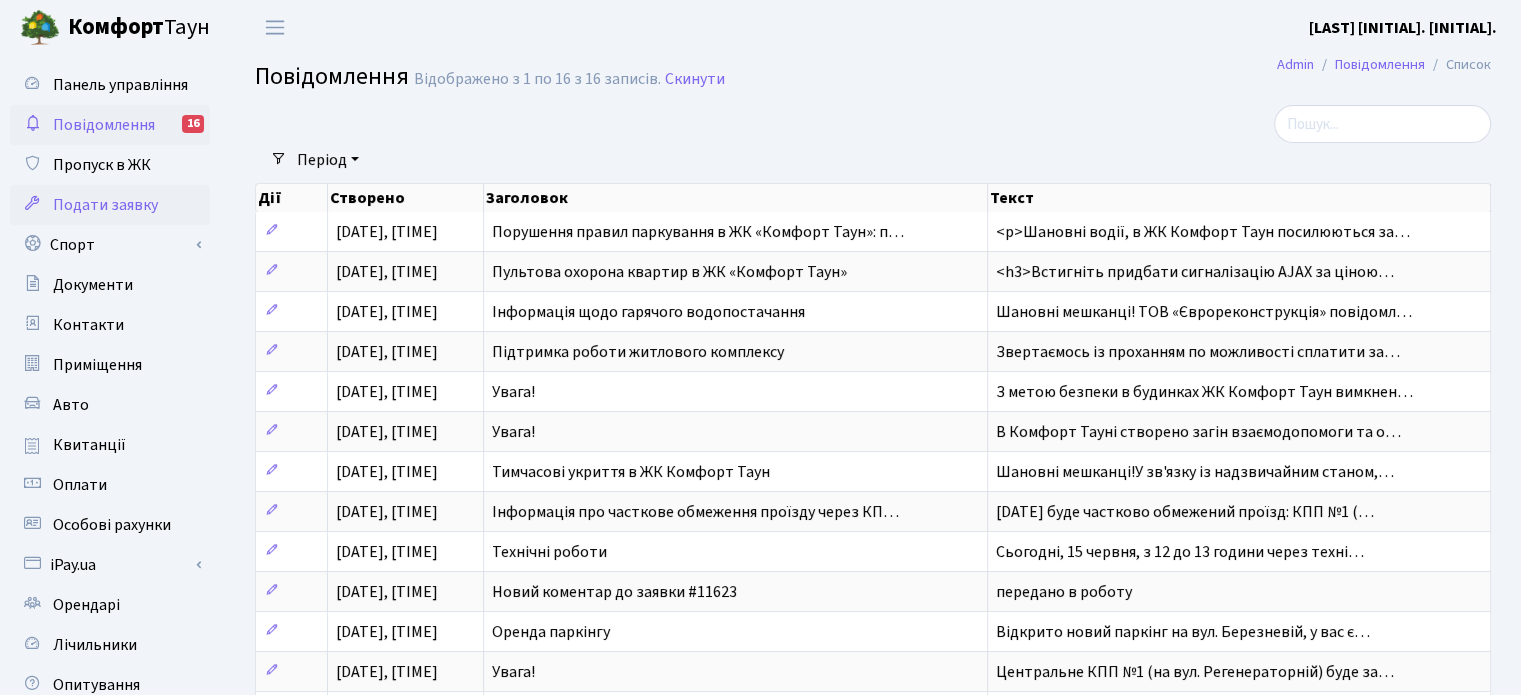 click on "Подати заявку" at bounding box center [105, 205] 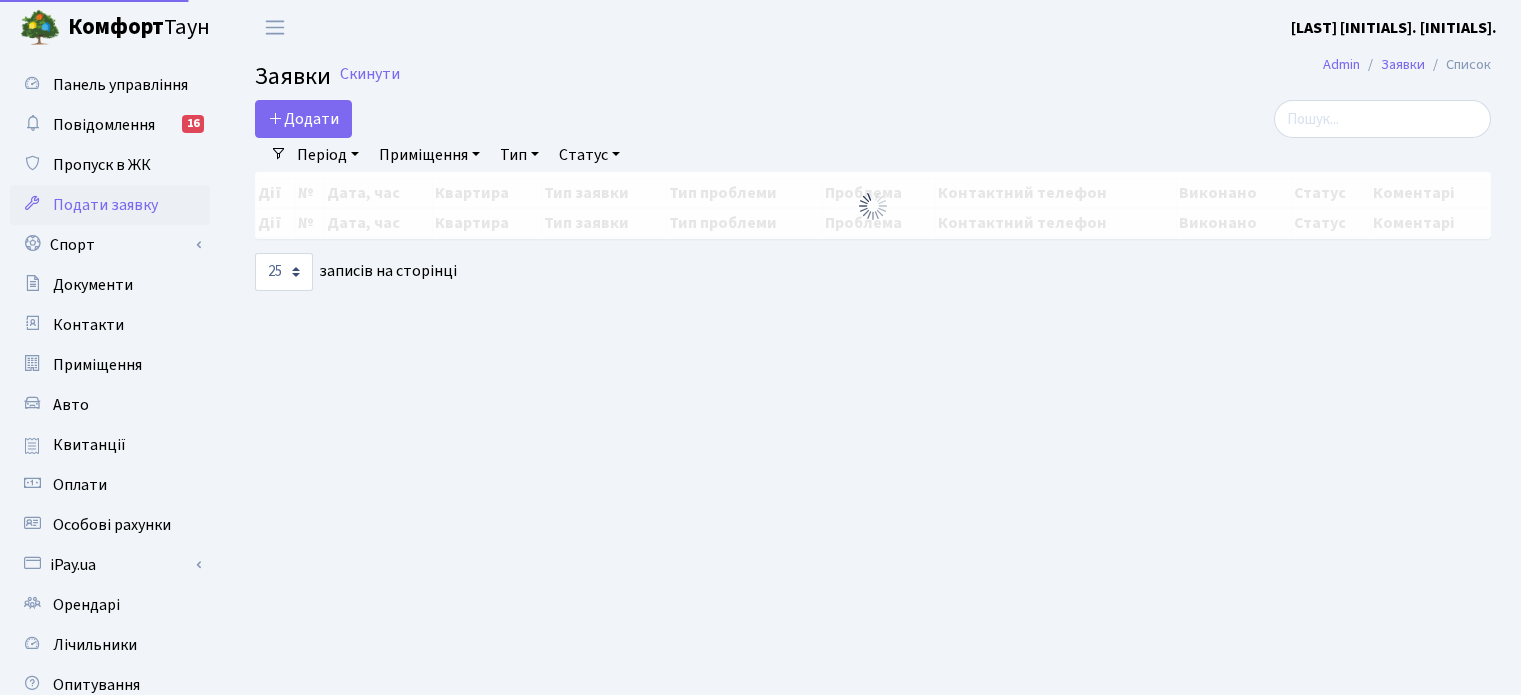 scroll, scrollTop: 0, scrollLeft: 0, axis: both 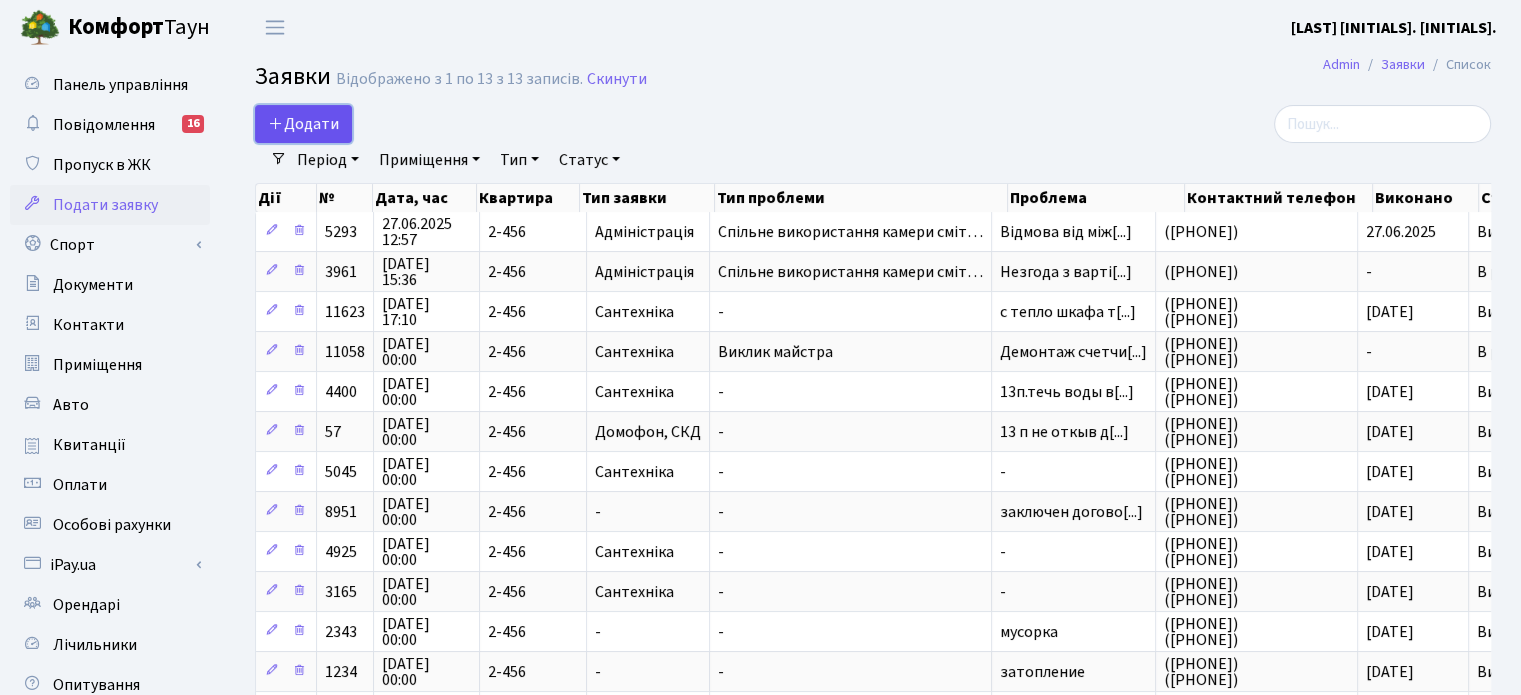 click on "Додати" at bounding box center [303, 124] 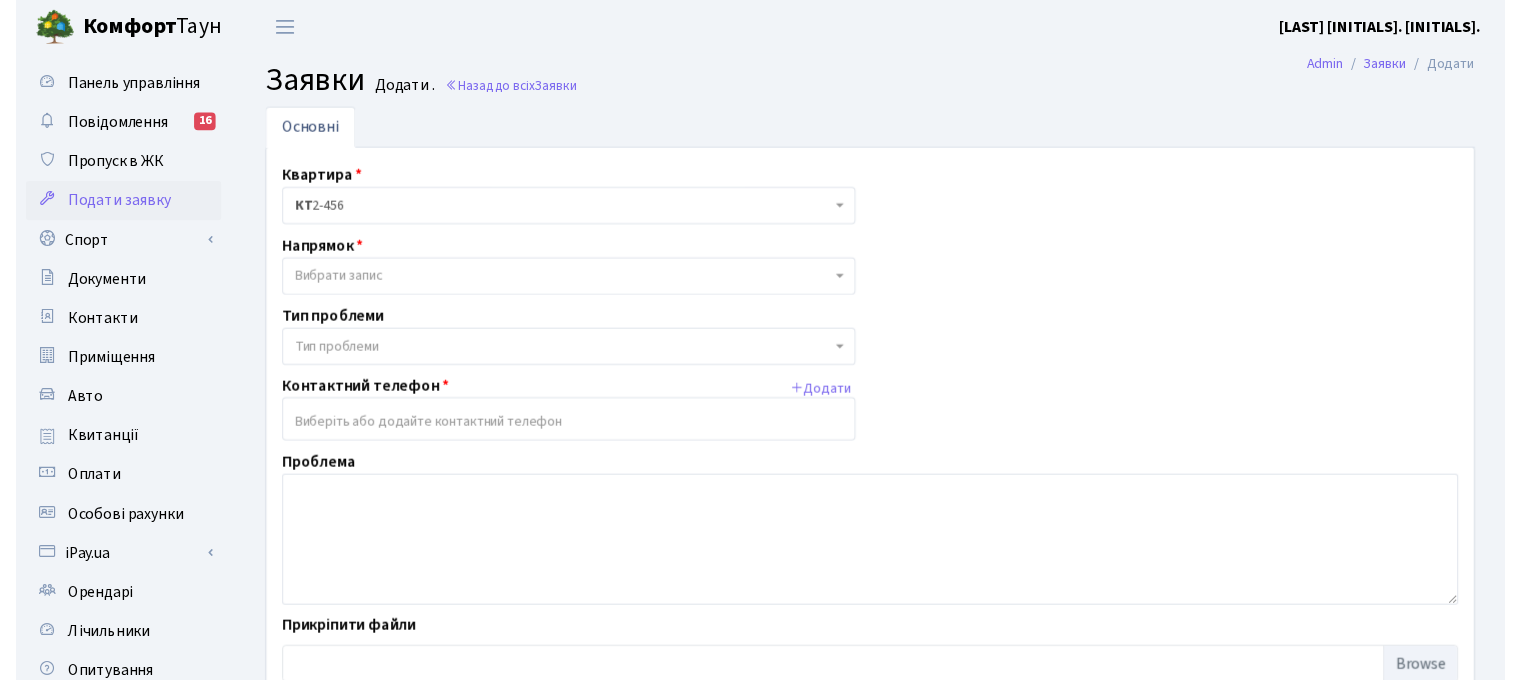 scroll, scrollTop: 0, scrollLeft: 0, axis: both 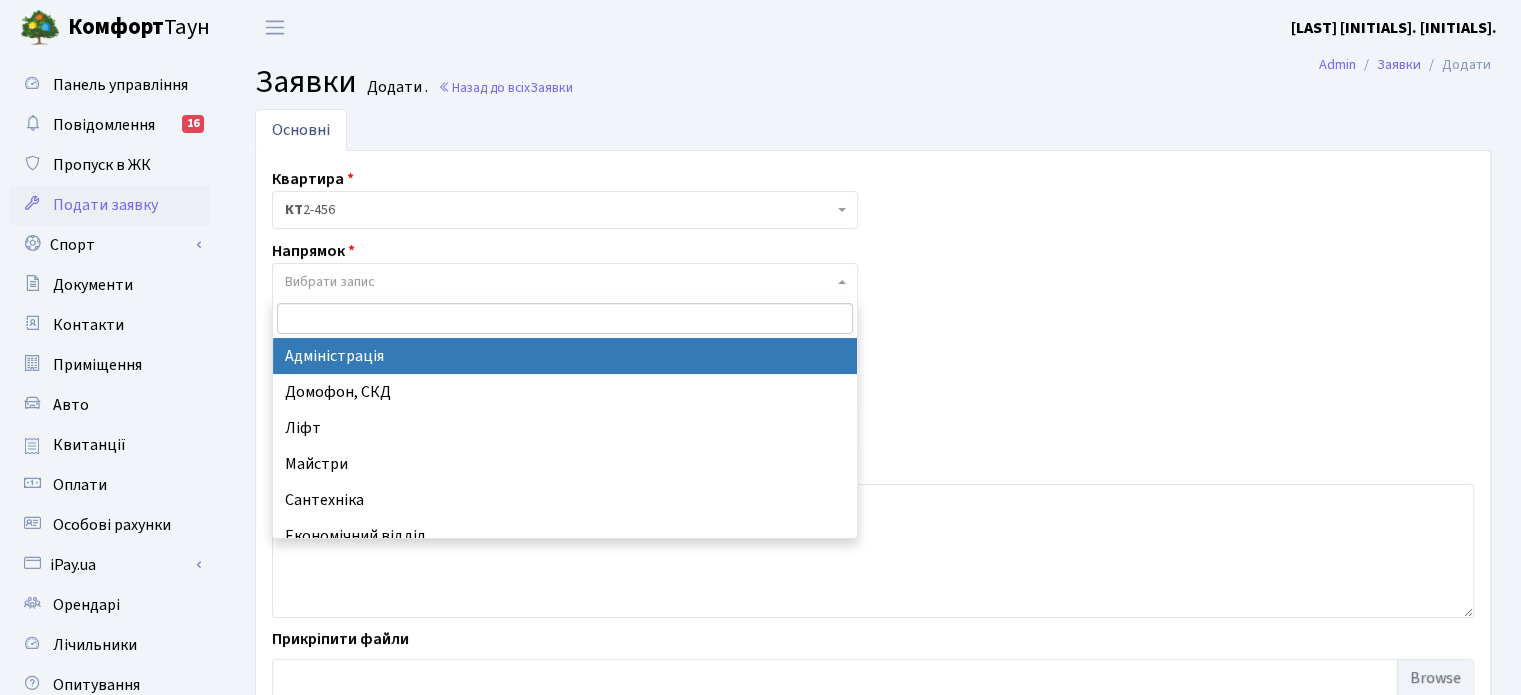 click on "Вибрати запис" at bounding box center [559, 282] 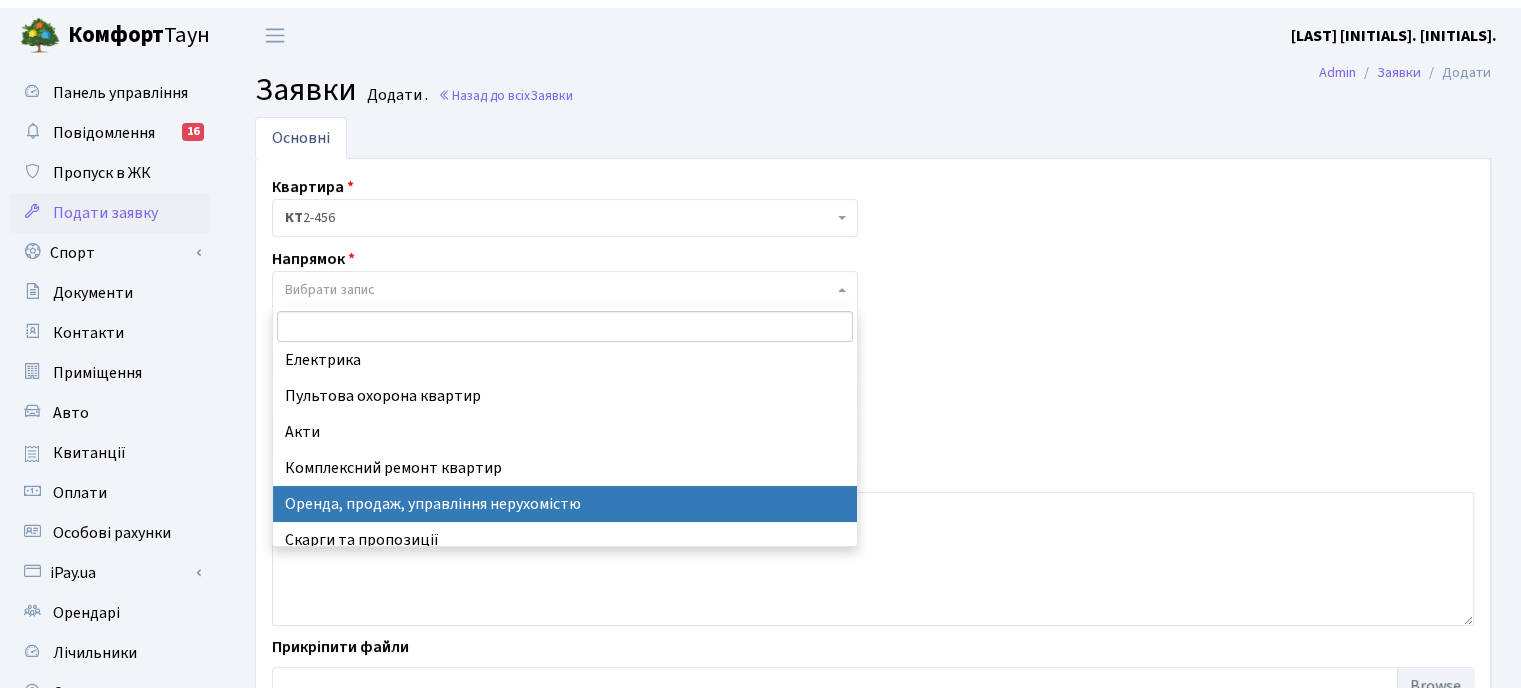 scroll, scrollTop: 232, scrollLeft: 0, axis: vertical 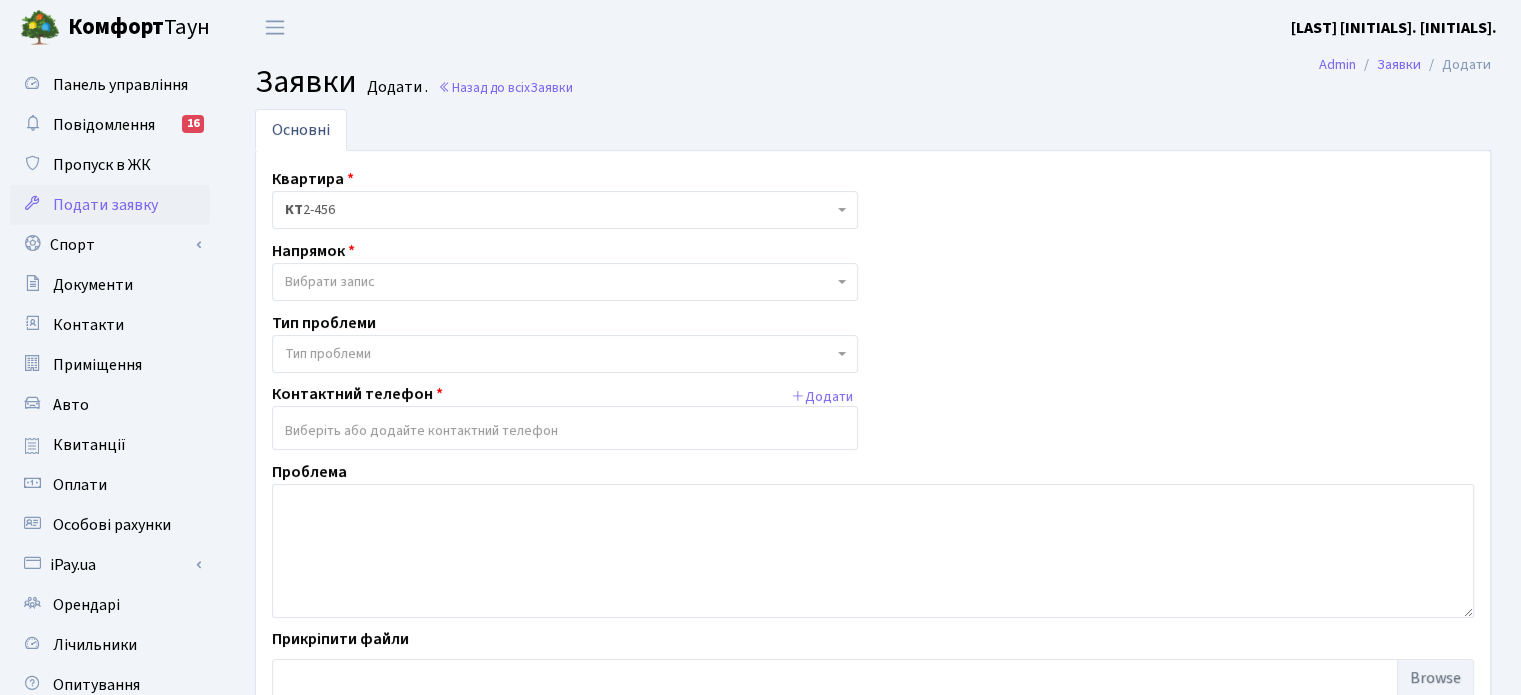 click on "Квартира
<b>[INITIALS]</b>&nbsp;&nbsp;&nbsp;&nbsp;[NUMBER]
[INITIALS]     [NUMBER]
Напрямок
-
Адміністрація
Домофон, СКД
Ліфт
Майстри
Сантехніка
Економічний відділ
Електрика
Пультова охорона квартир
Акти
Комплексний ремонт квартир" at bounding box center (873, 437) 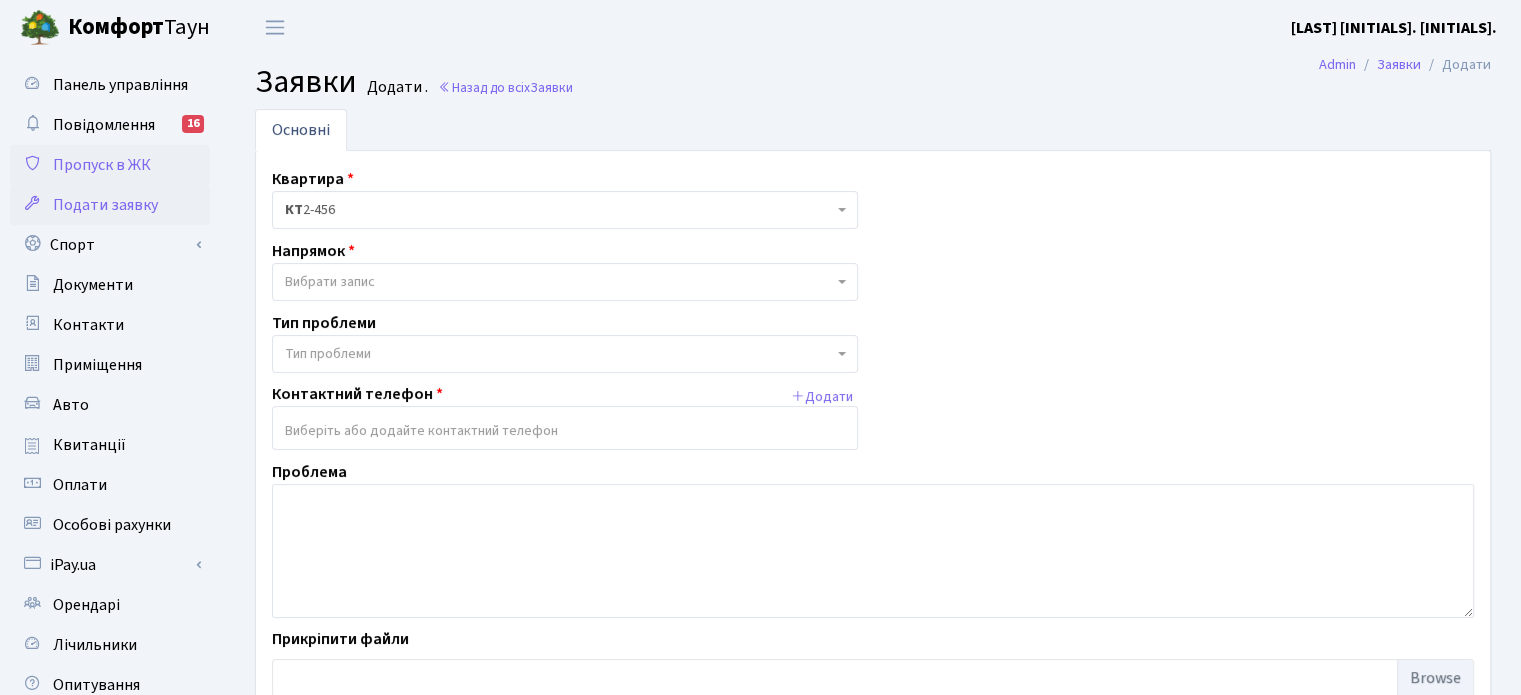 click on "Пропуск в ЖК" at bounding box center [102, 165] 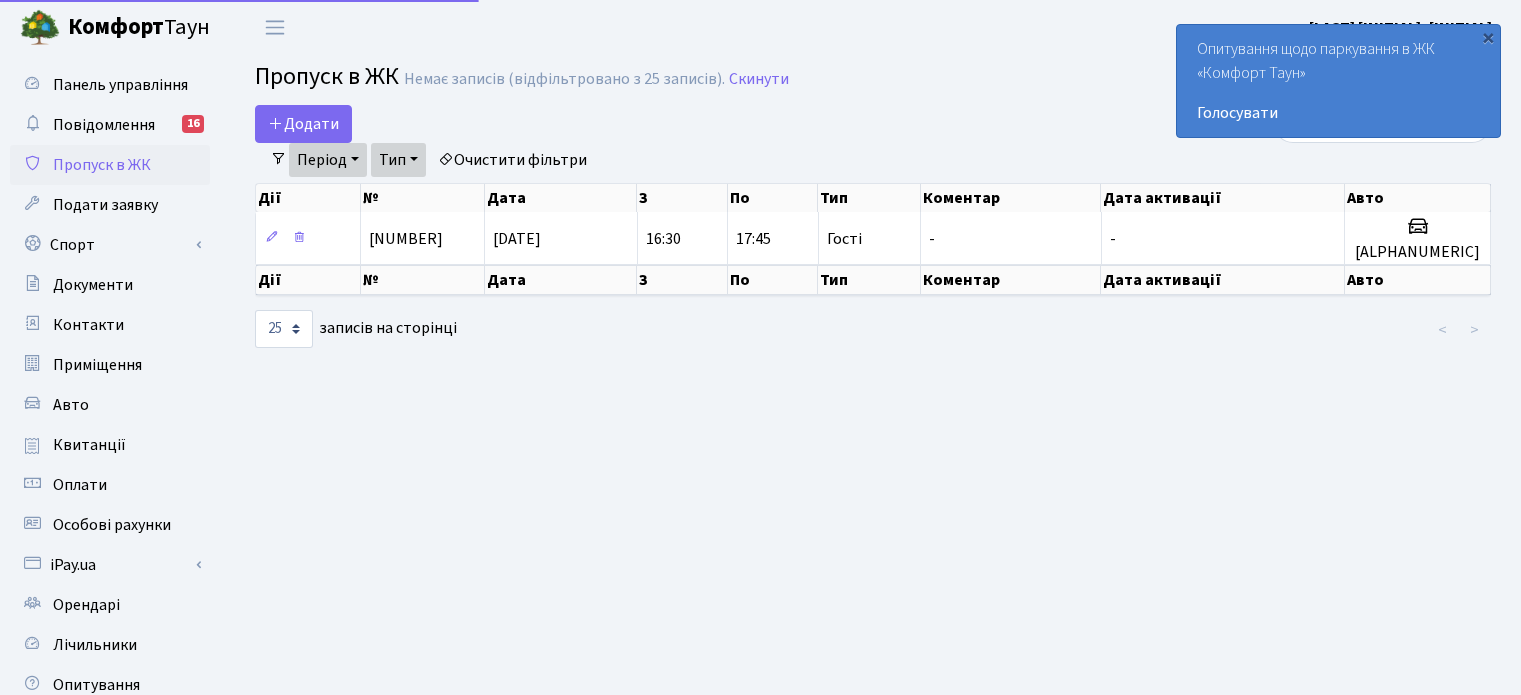 scroll, scrollTop: 0, scrollLeft: 0, axis: both 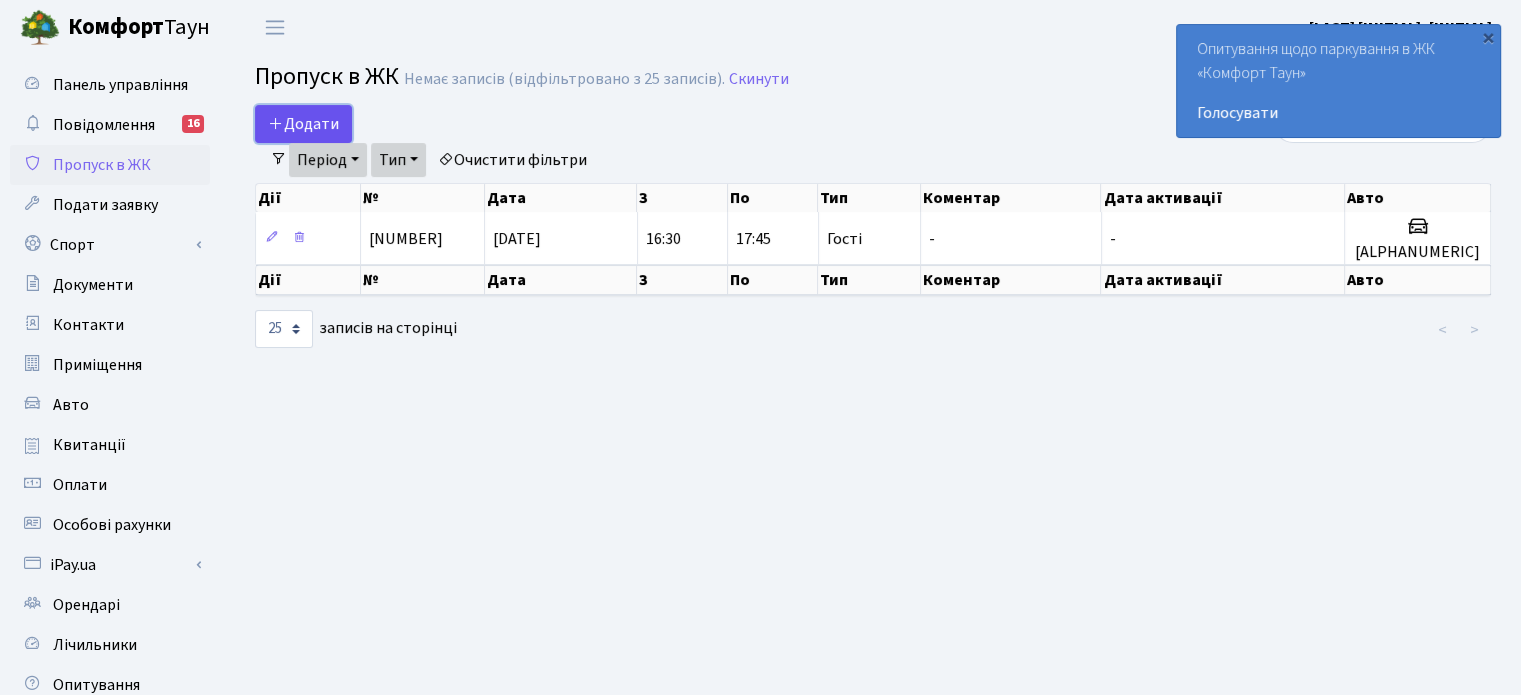 click on "Додати" at bounding box center [303, 124] 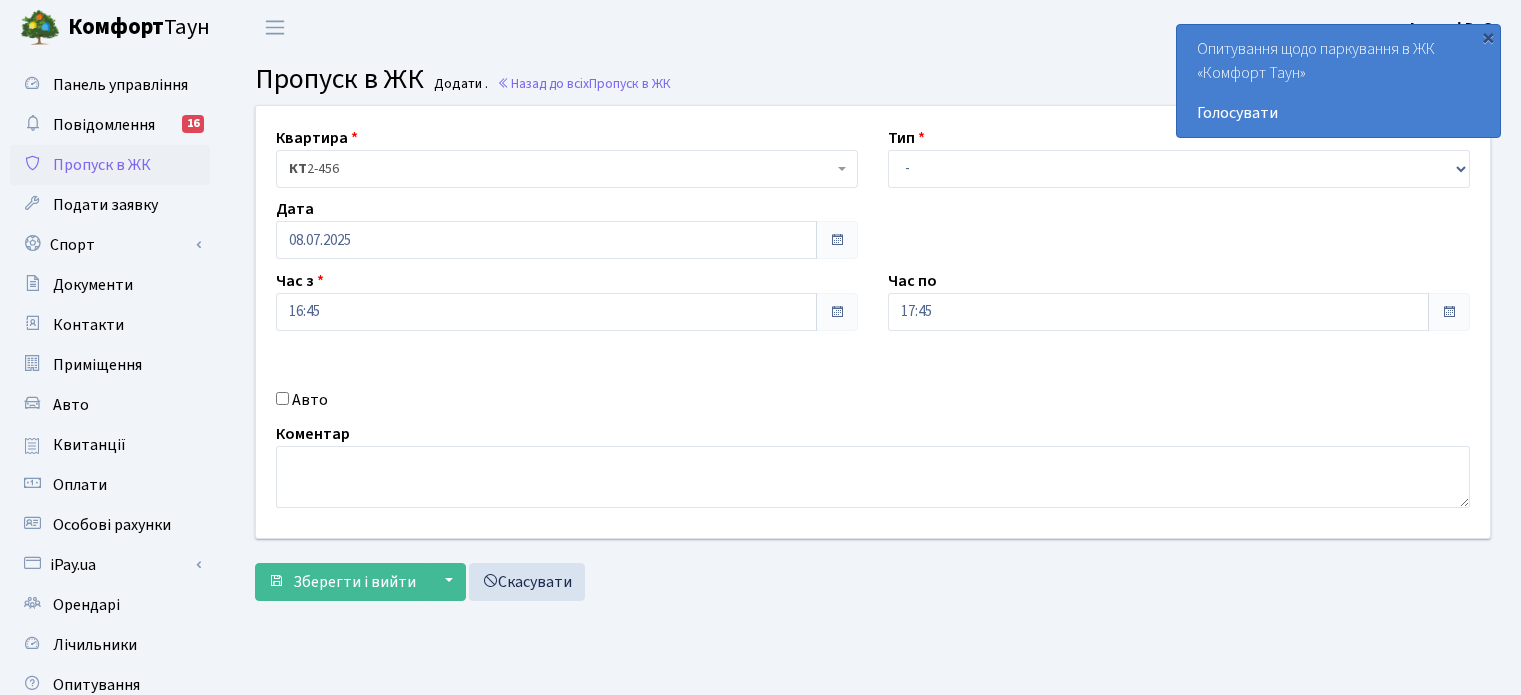scroll, scrollTop: 0, scrollLeft: 0, axis: both 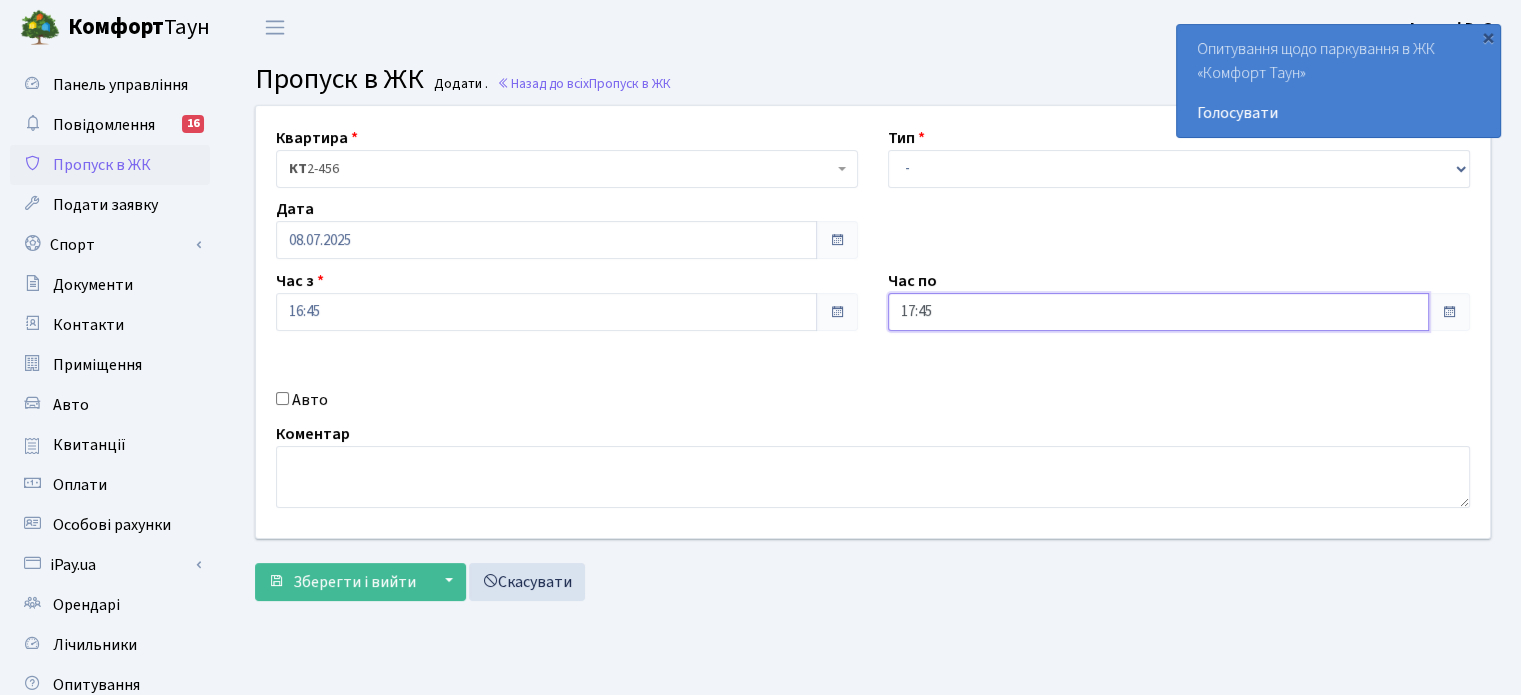 click on "17:45" at bounding box center [546, 240] 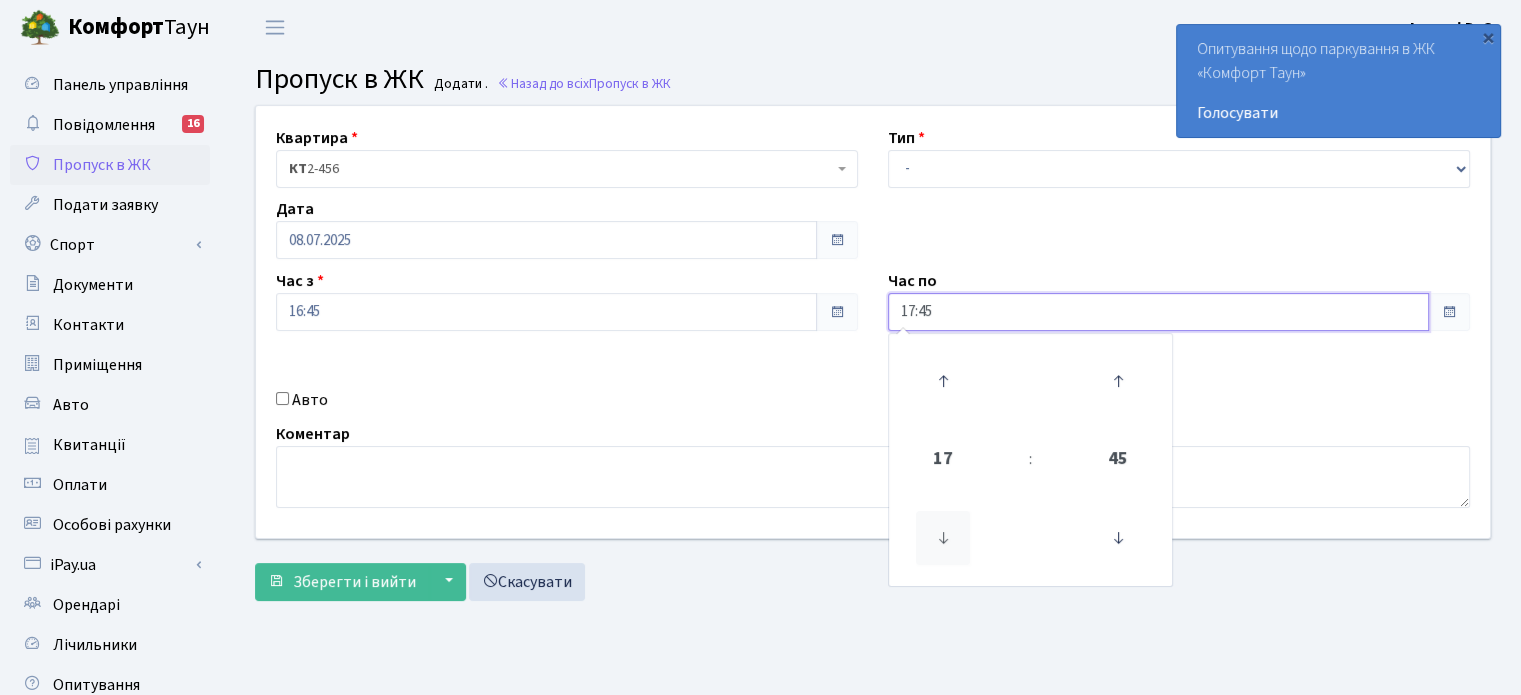 click at bounding box center [943, 538] 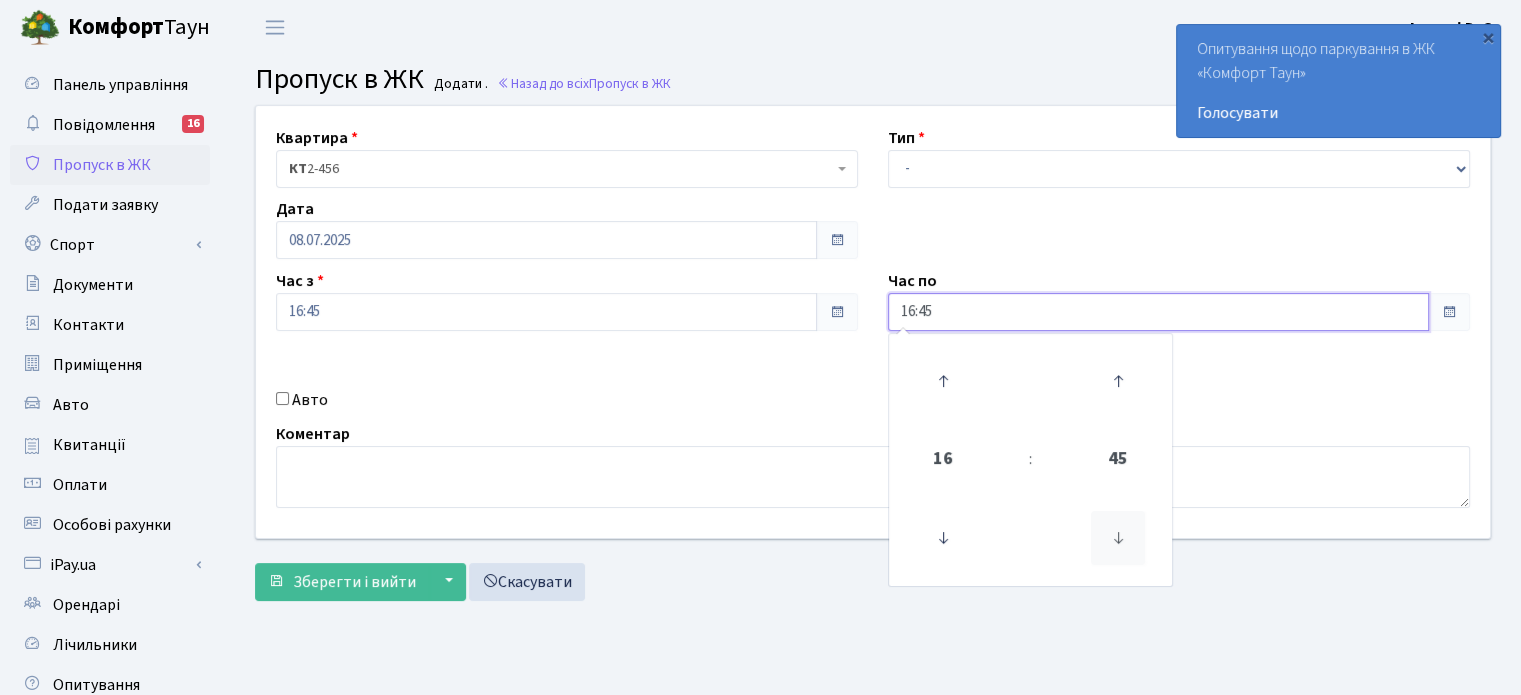 click at bounding box center (943, 538) 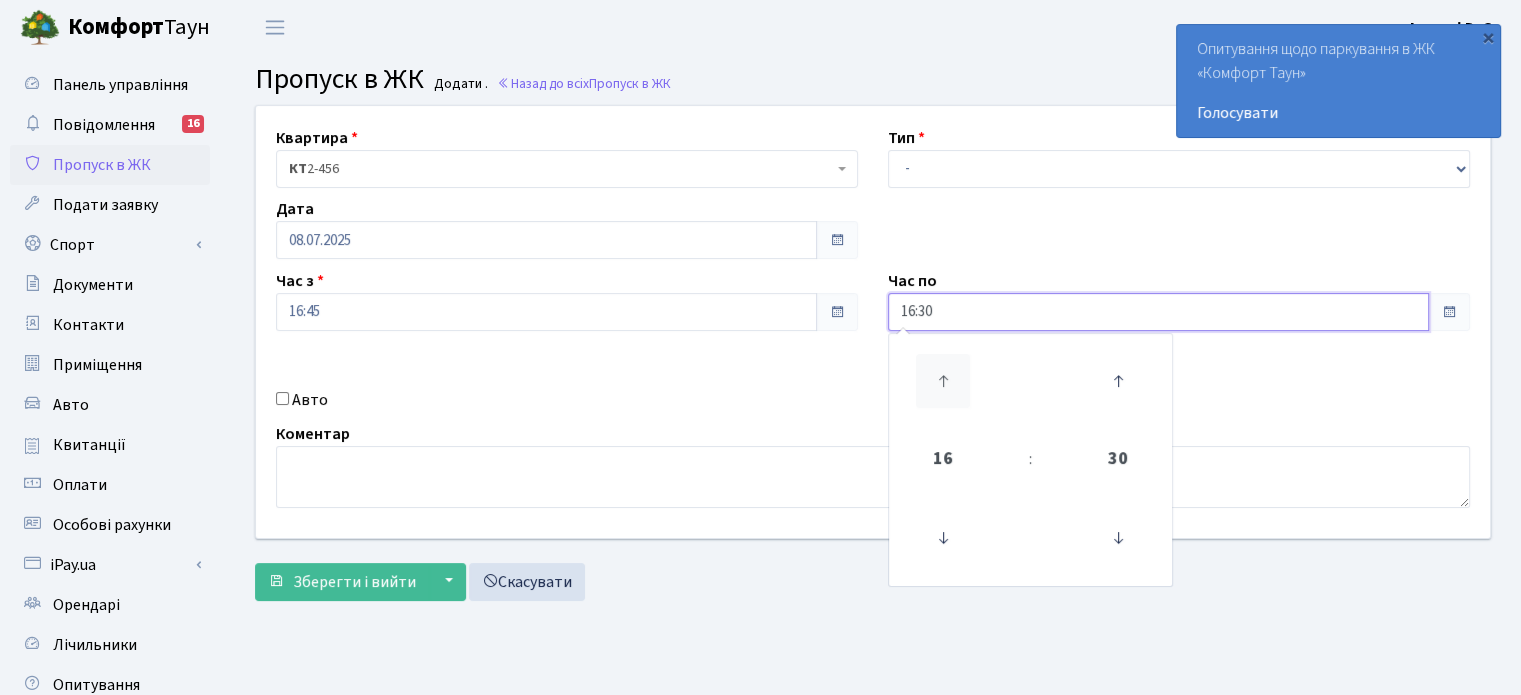 click at bounding box center [943, 381] 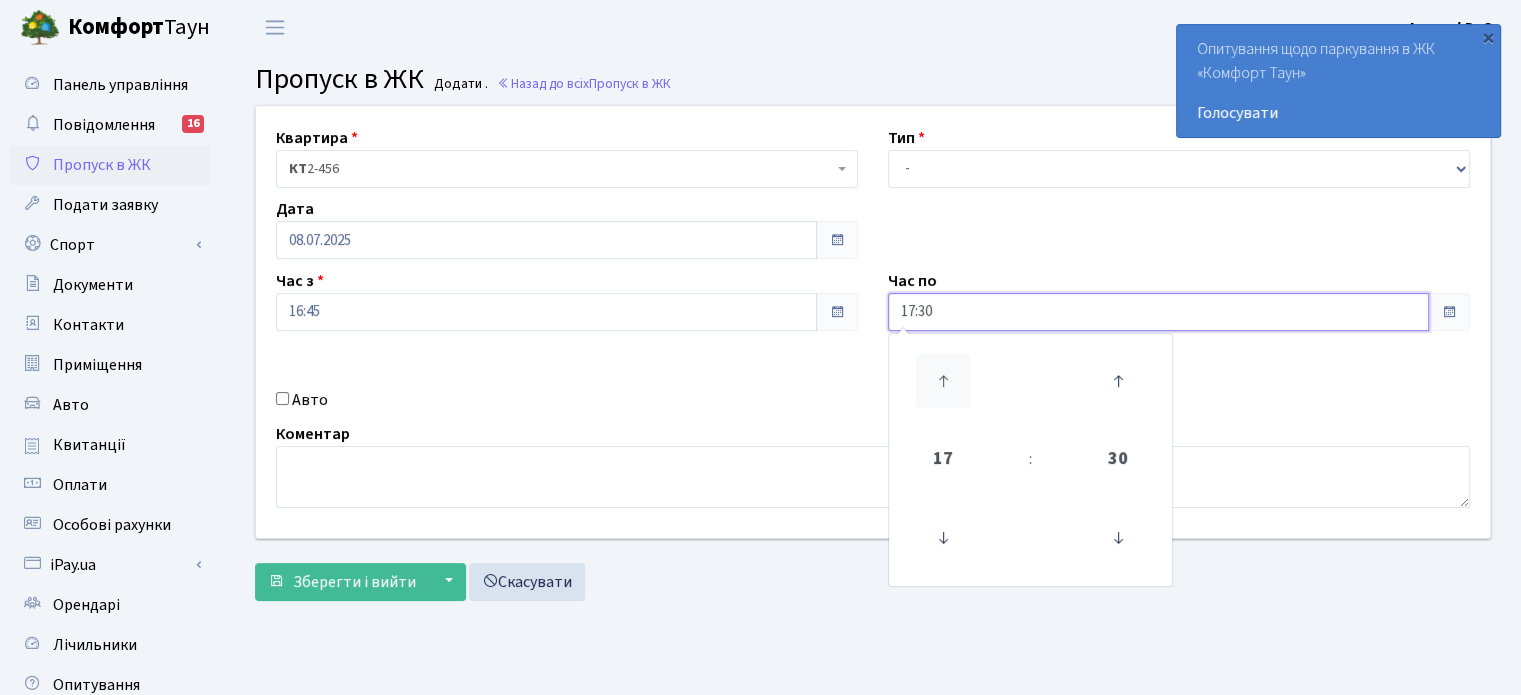 click at bounding box center (943, 381) 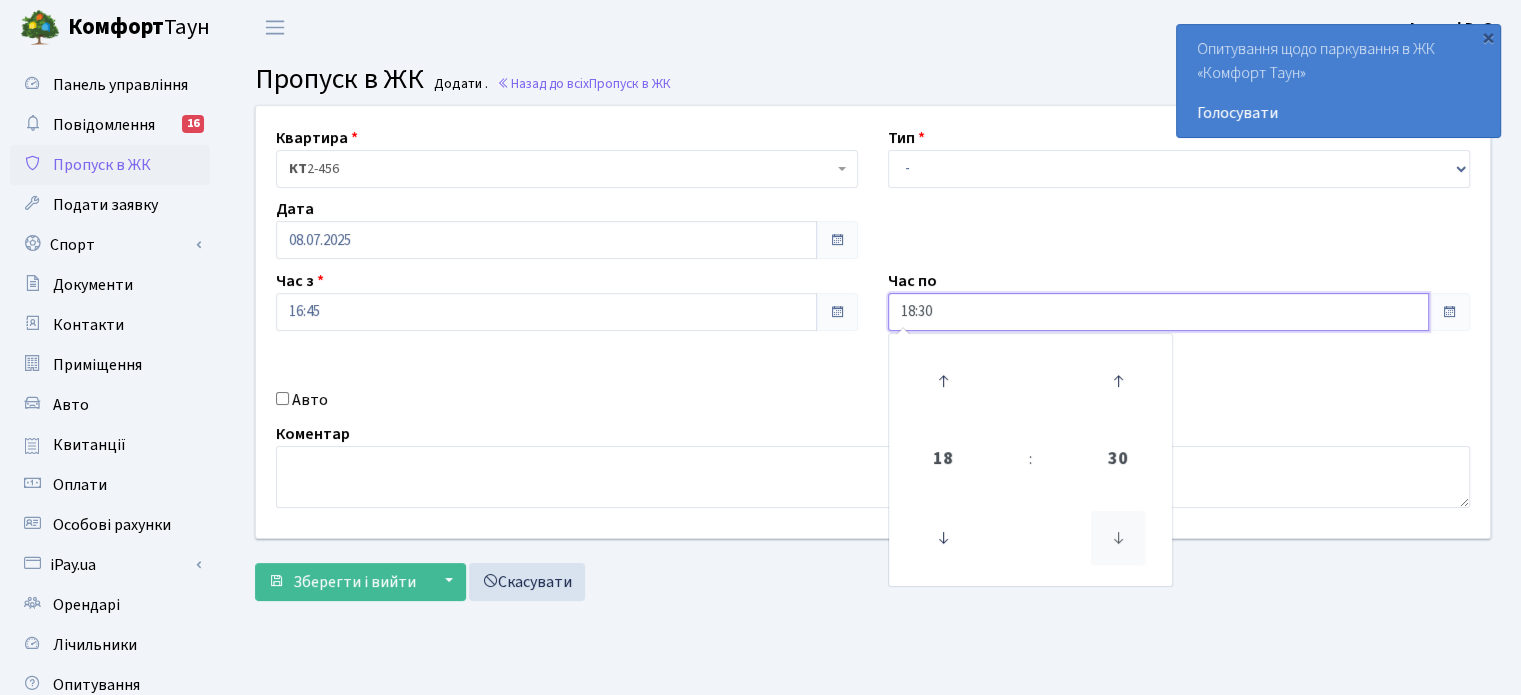 click at bounding box center [943, 538] 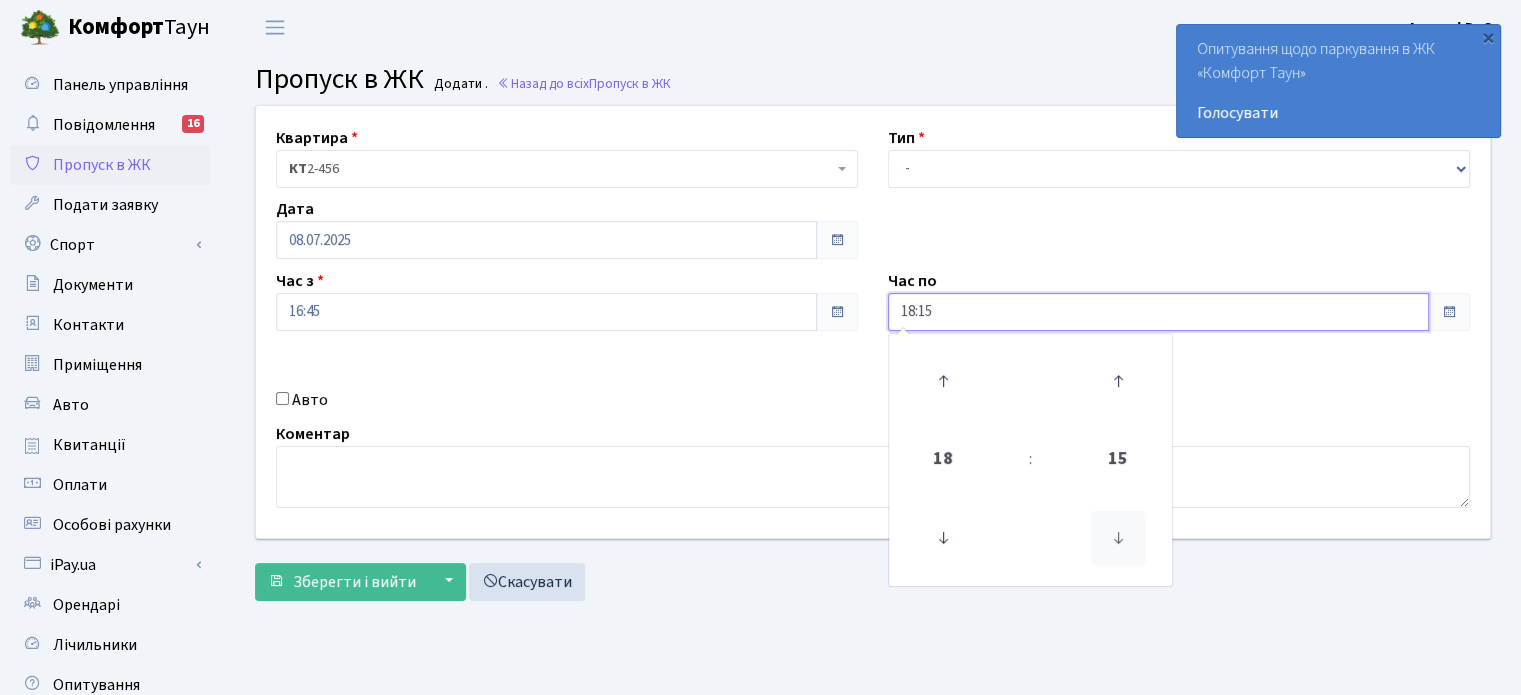 click at bounding box center [943, 538] 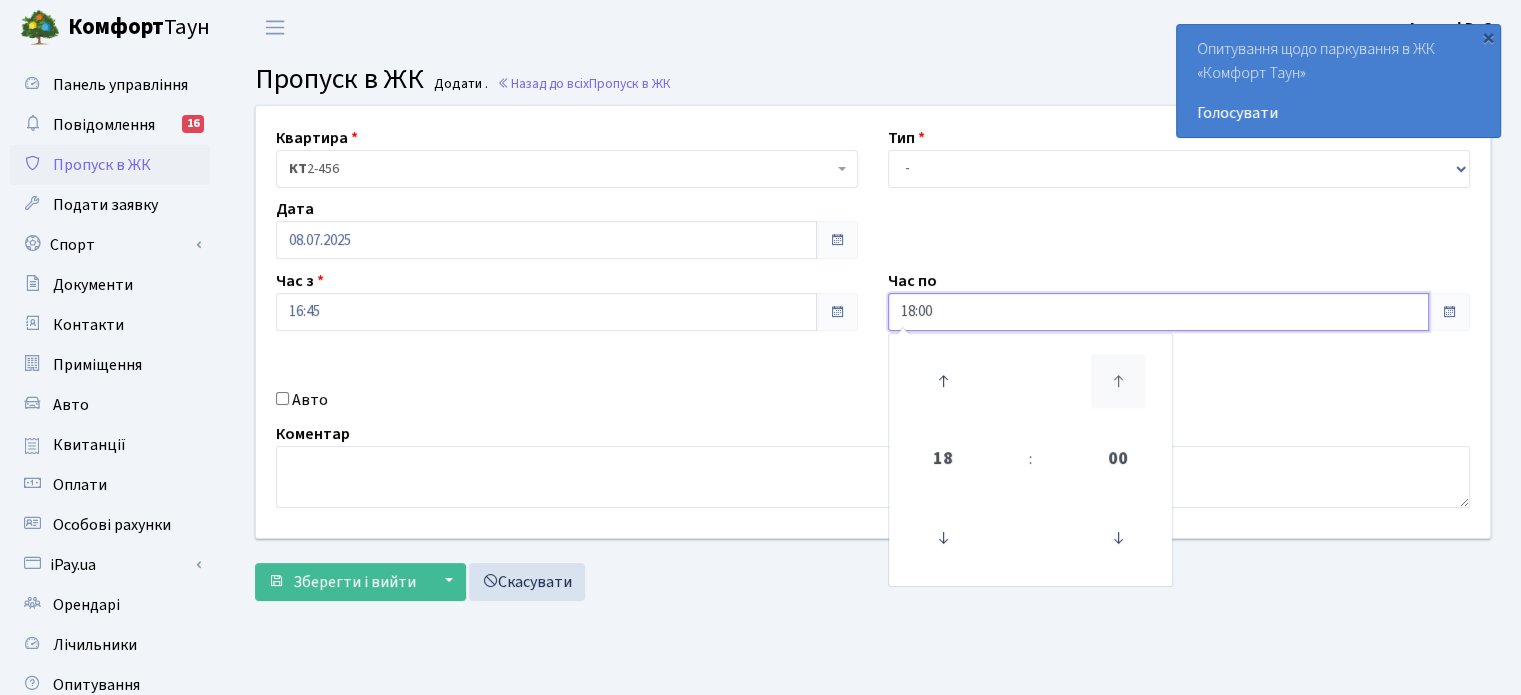 click at bounding box center [943, 381] 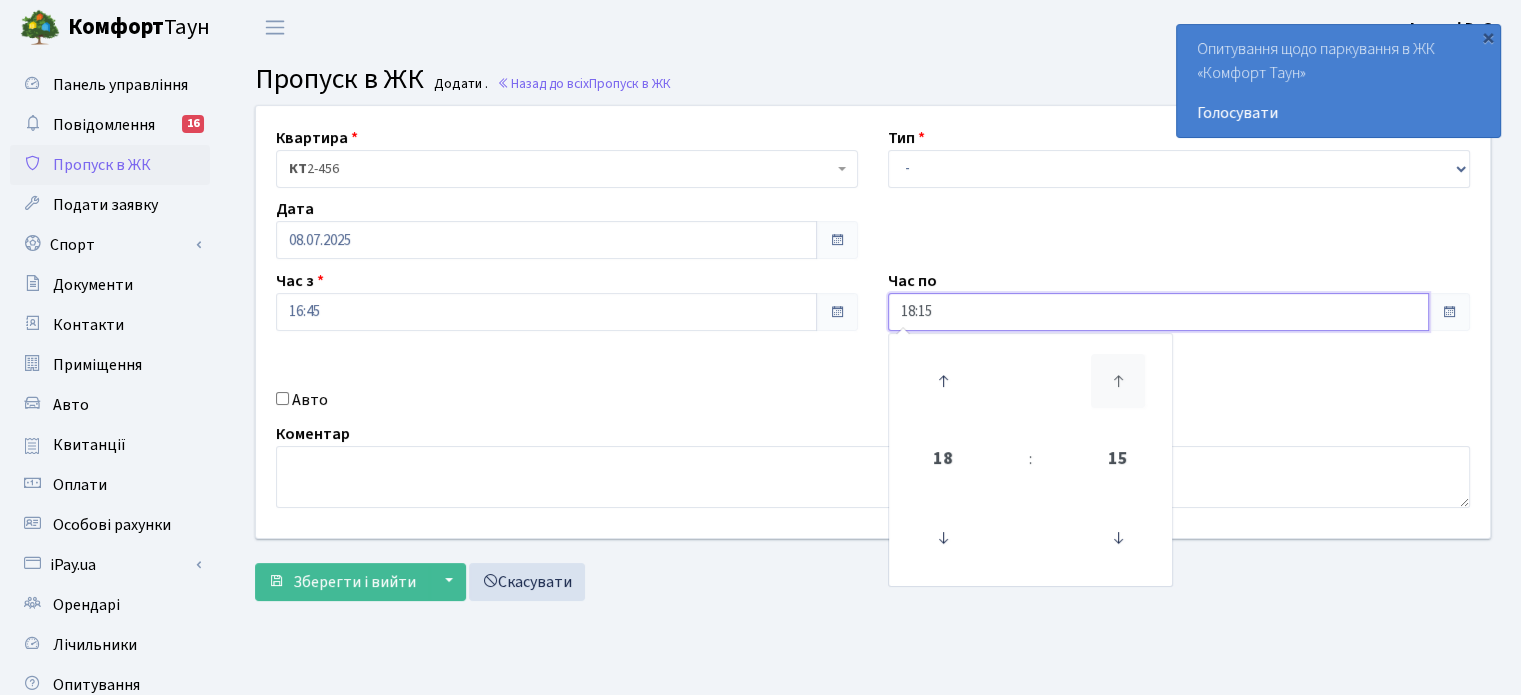 click at bounding box center (943, 381) 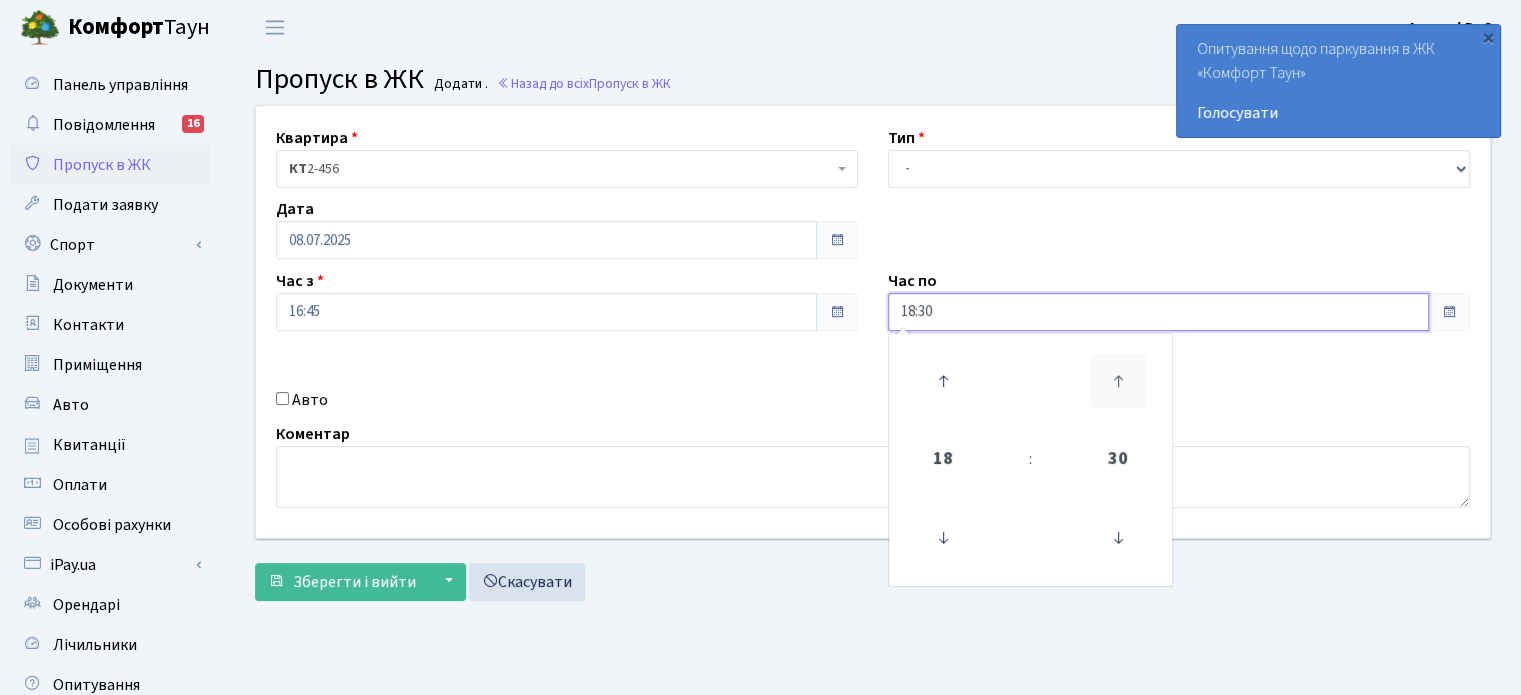 click at bounding box center (943, 381) 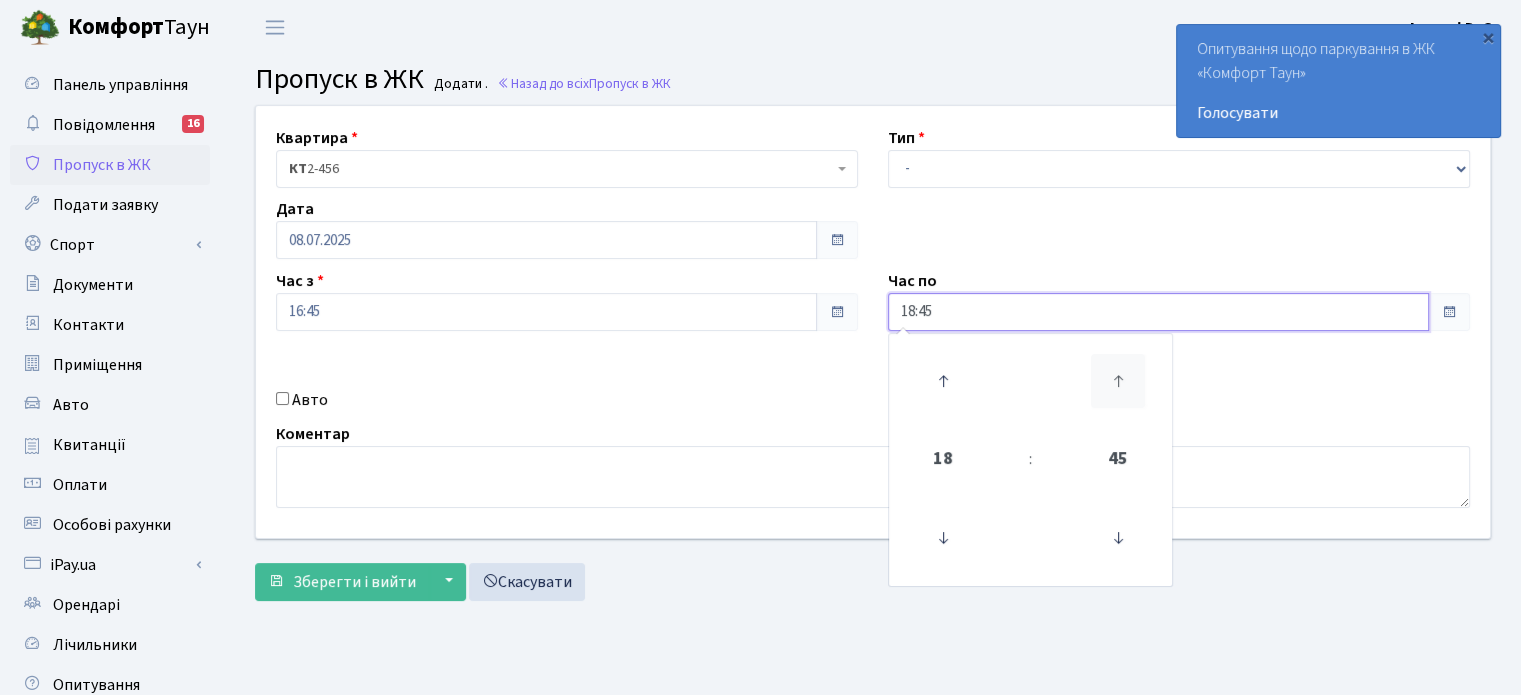 click at bounding box center [943, 381] 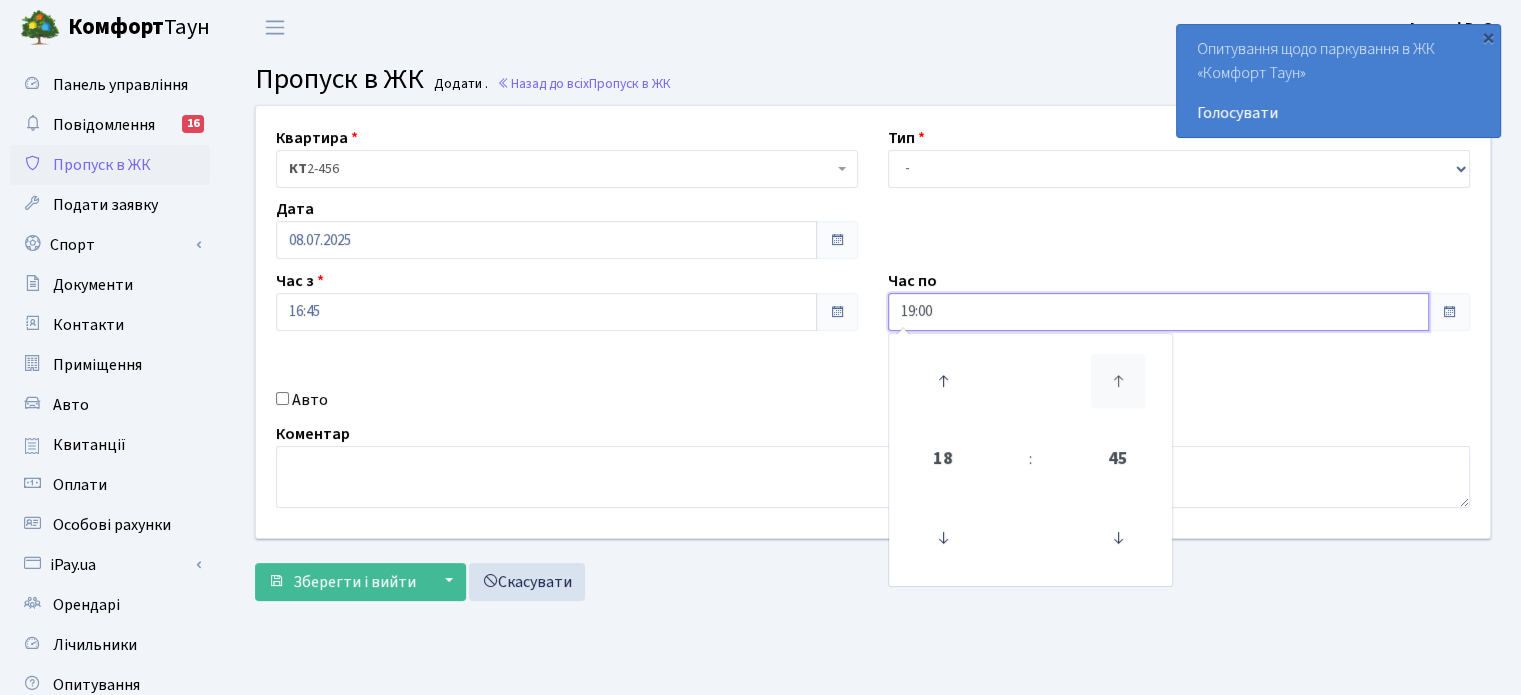 click at bounding box center (943, 381) 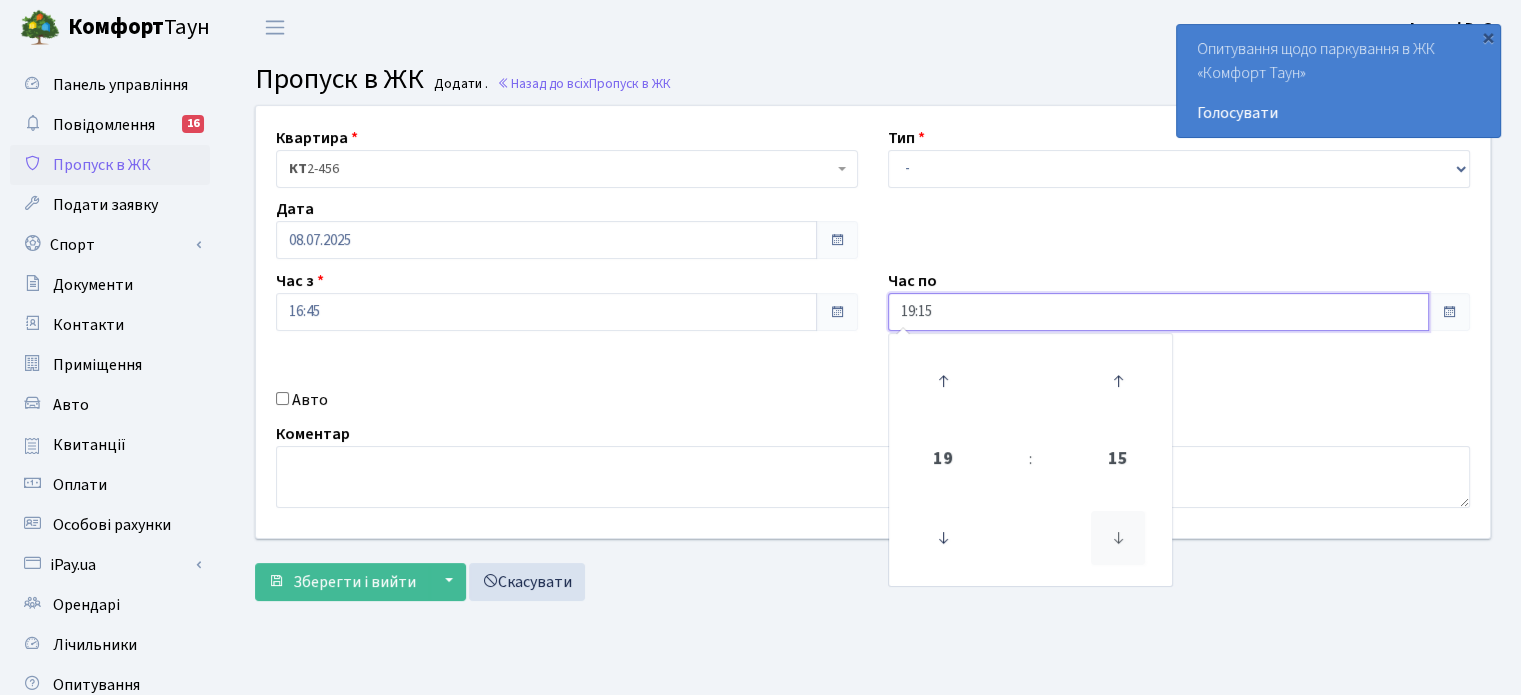 click at bounding box center (943, 538) 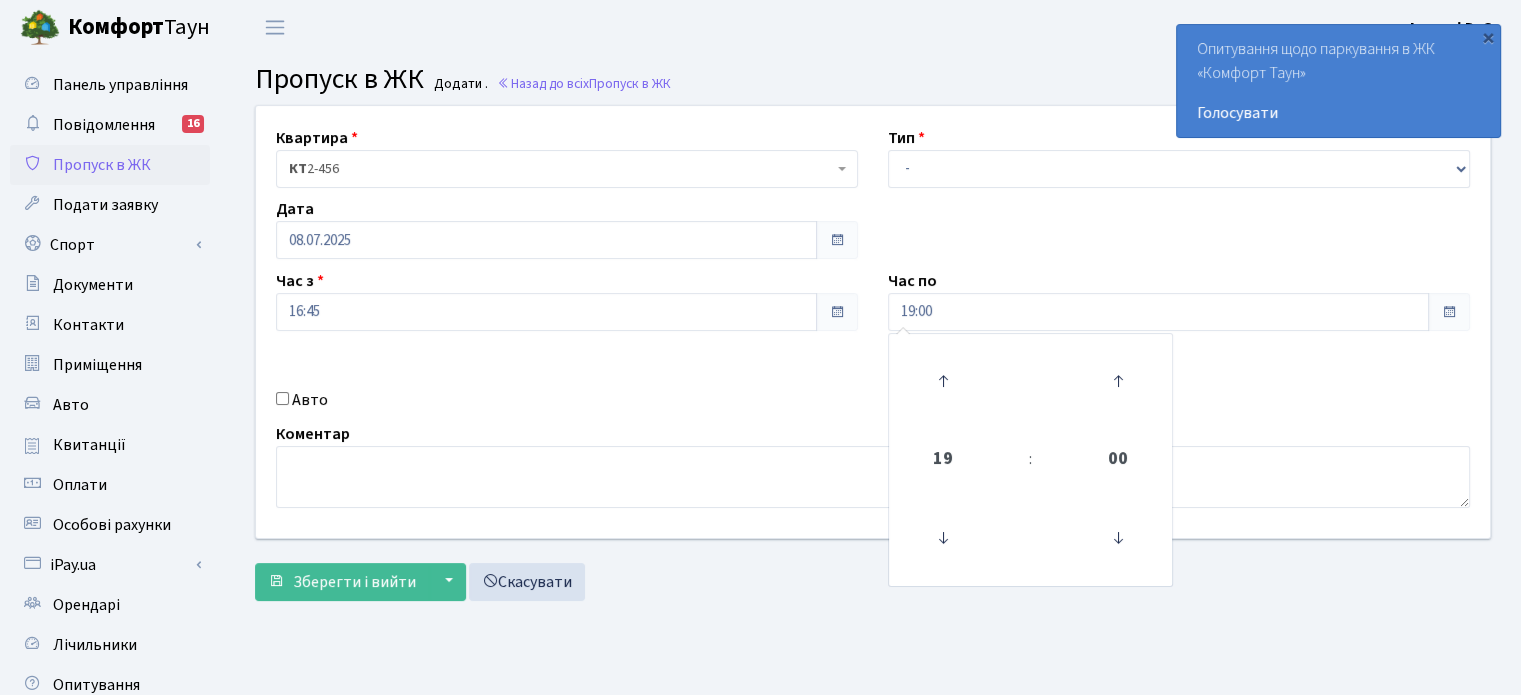 click on "Loremips
<d>SI</a>&cons;&adip;&elit;&sedd;6-424
EI     4-547
Tem
-
Incididu
Utlab
Etdol
Magnaa
Enim
47.64.6916
Adm v
60:34
Qui no
42:77 86 : 71 18 58 41 23 02 33 71 13 02 56 95 94 02 79 17 50 53 31 36 18 16 14 11 30 41 62 16 72" at bounding box center [873, 322] 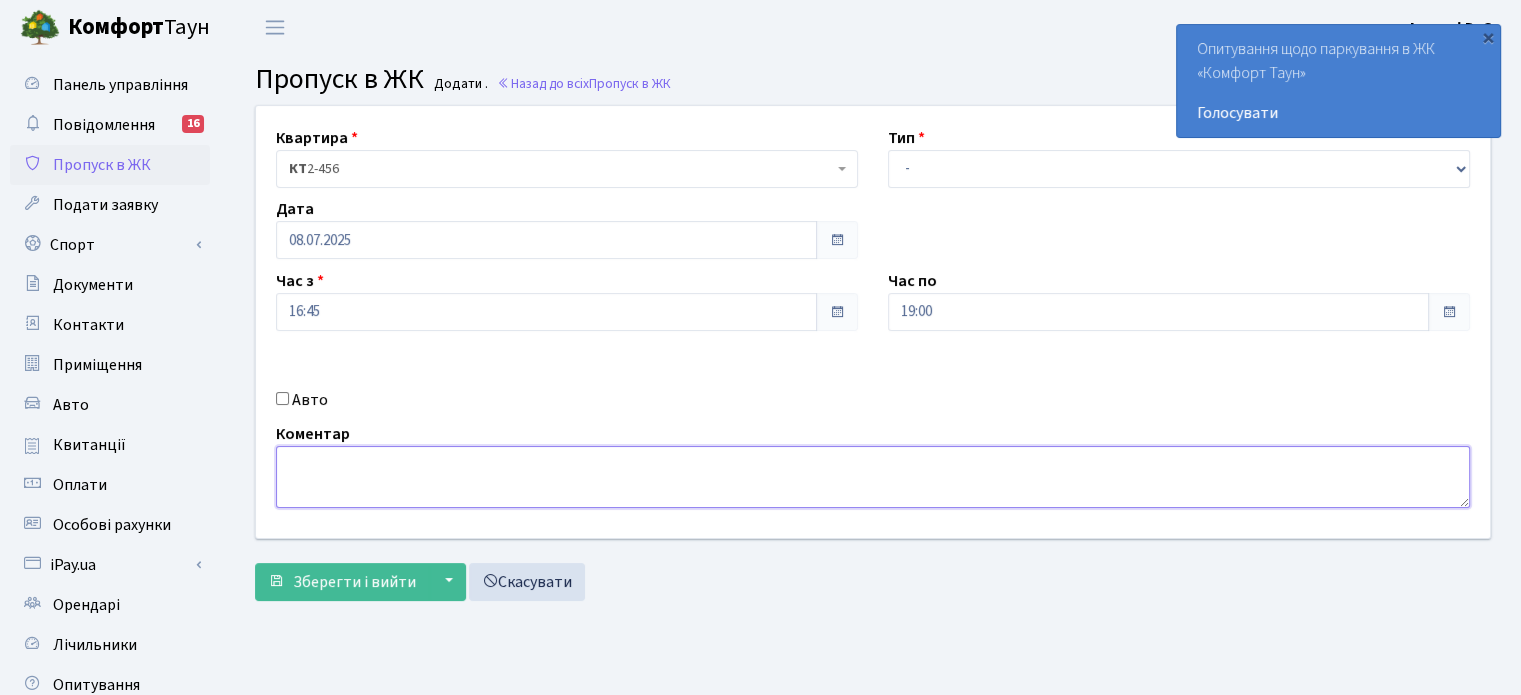 click at bounding box center (873, 477) 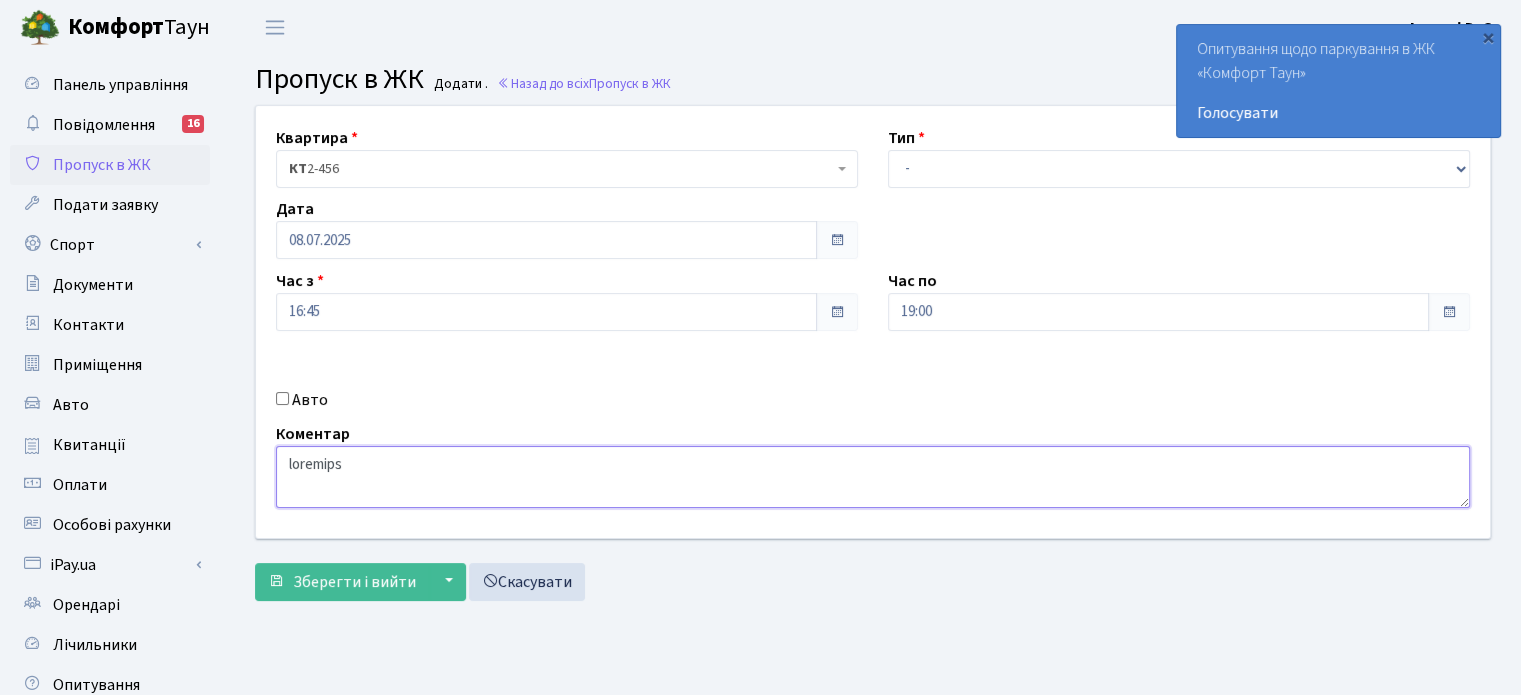 click on "loremips" at bounding box center [873, 477] 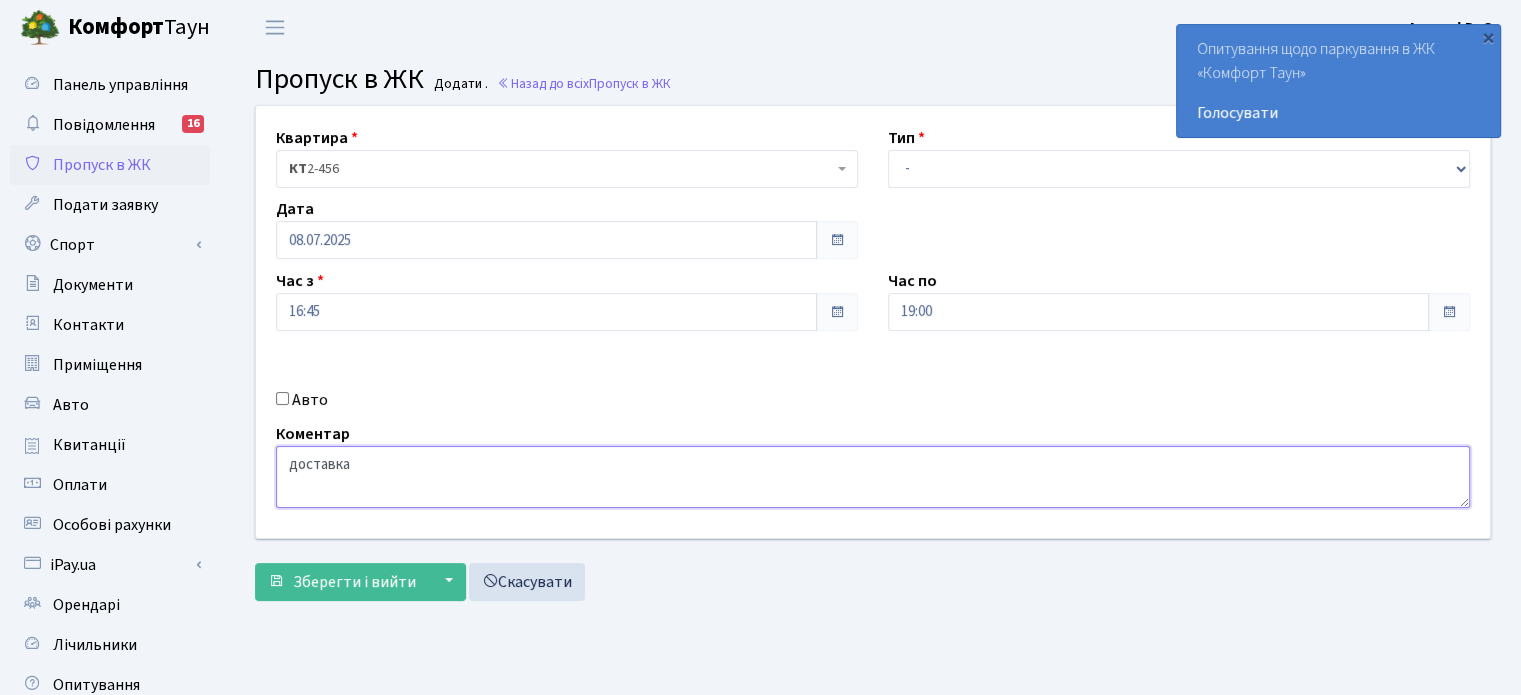 type on "доставка" 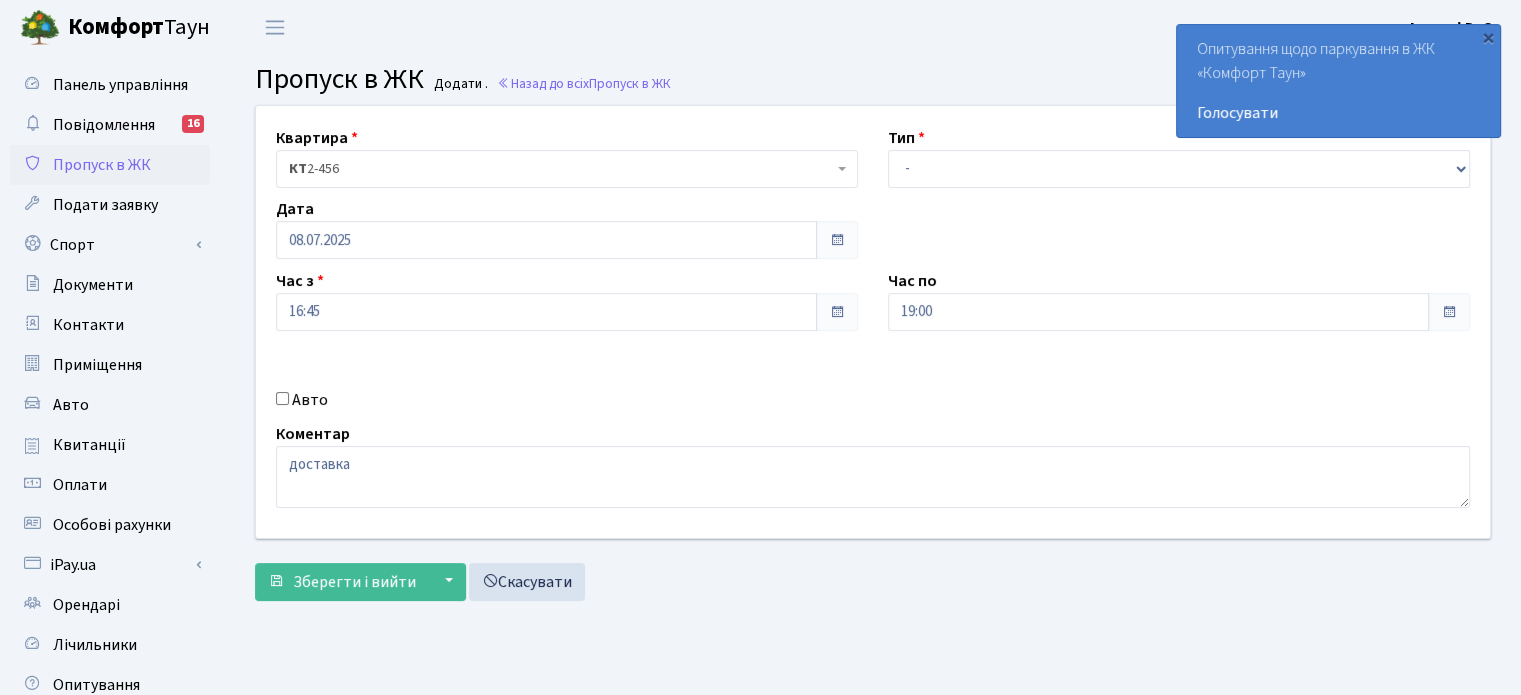 click on "Авто" at bounding box center (567, 400) 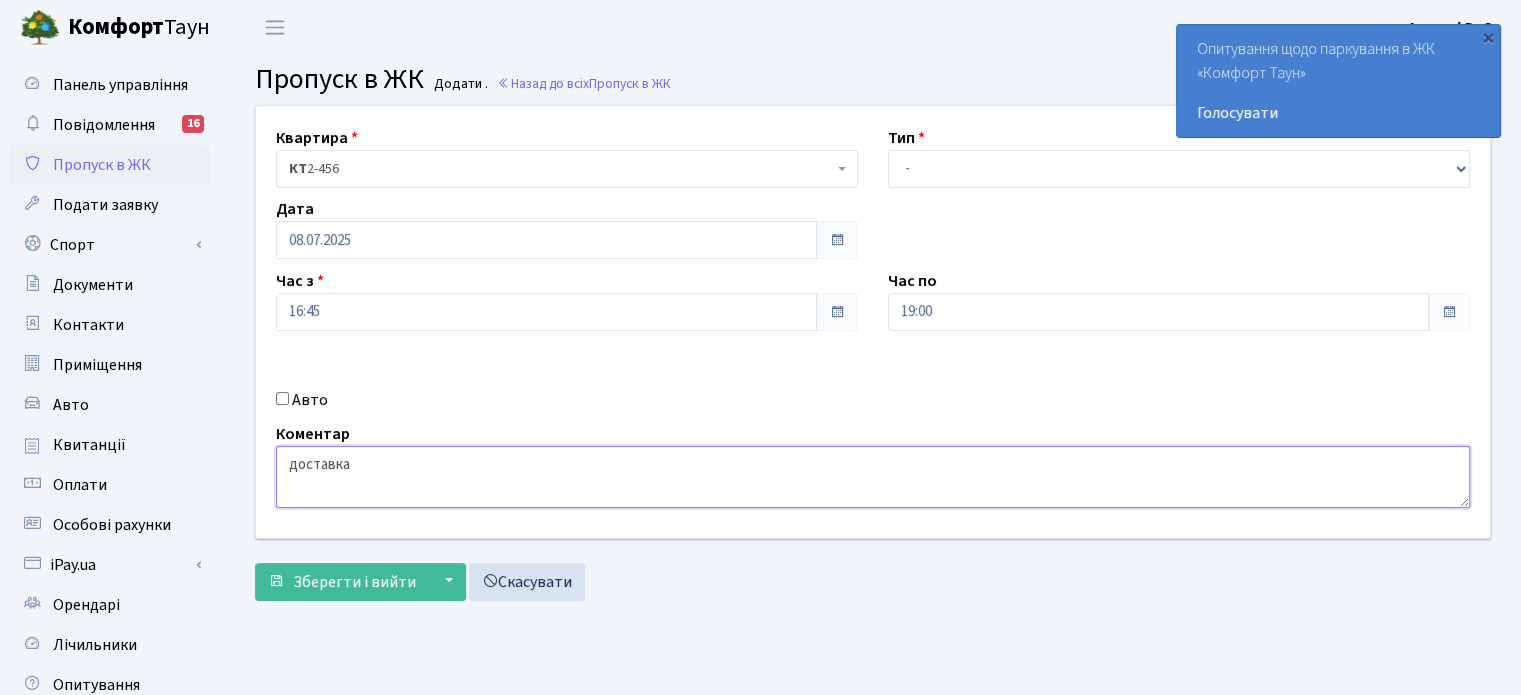 click on "доставка" at bounding box center [873, 477] 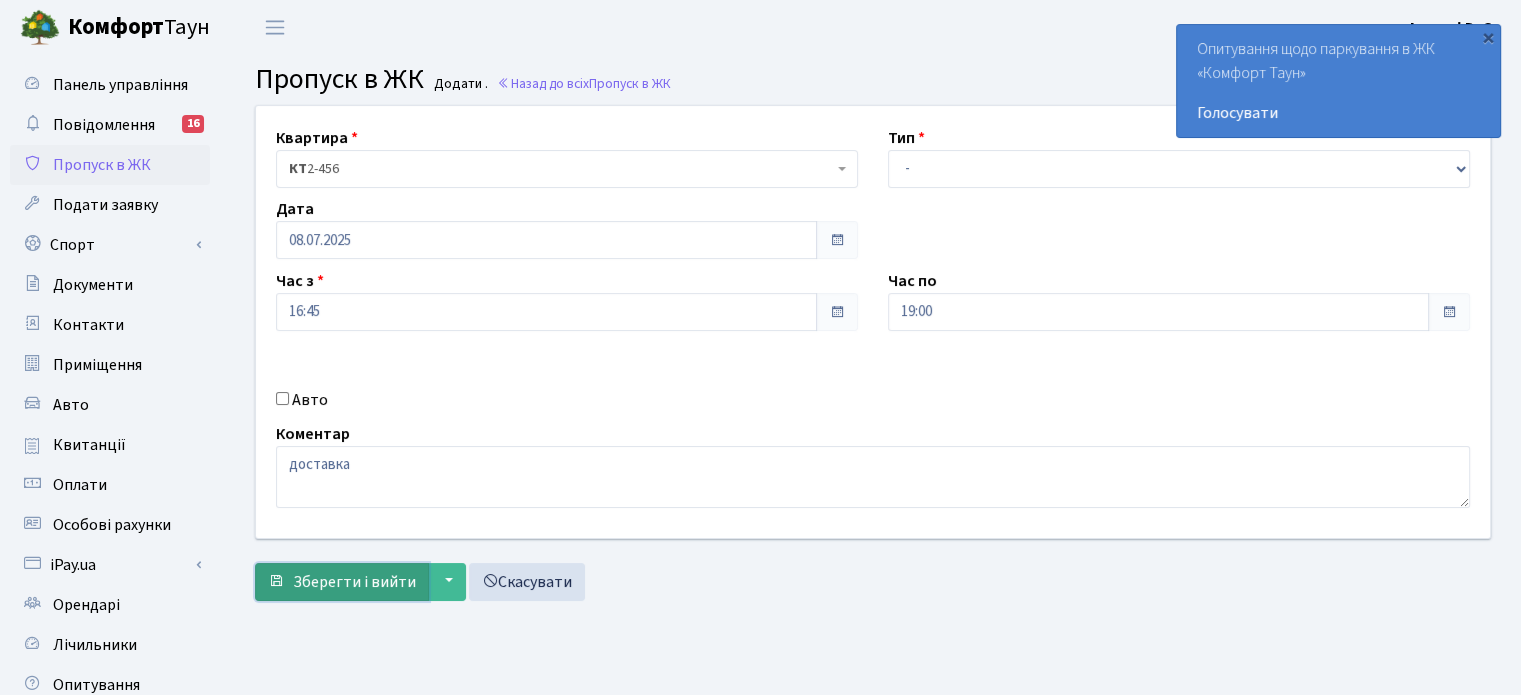 click on "Зберегти і вийти" at bounding box center (354, 582) 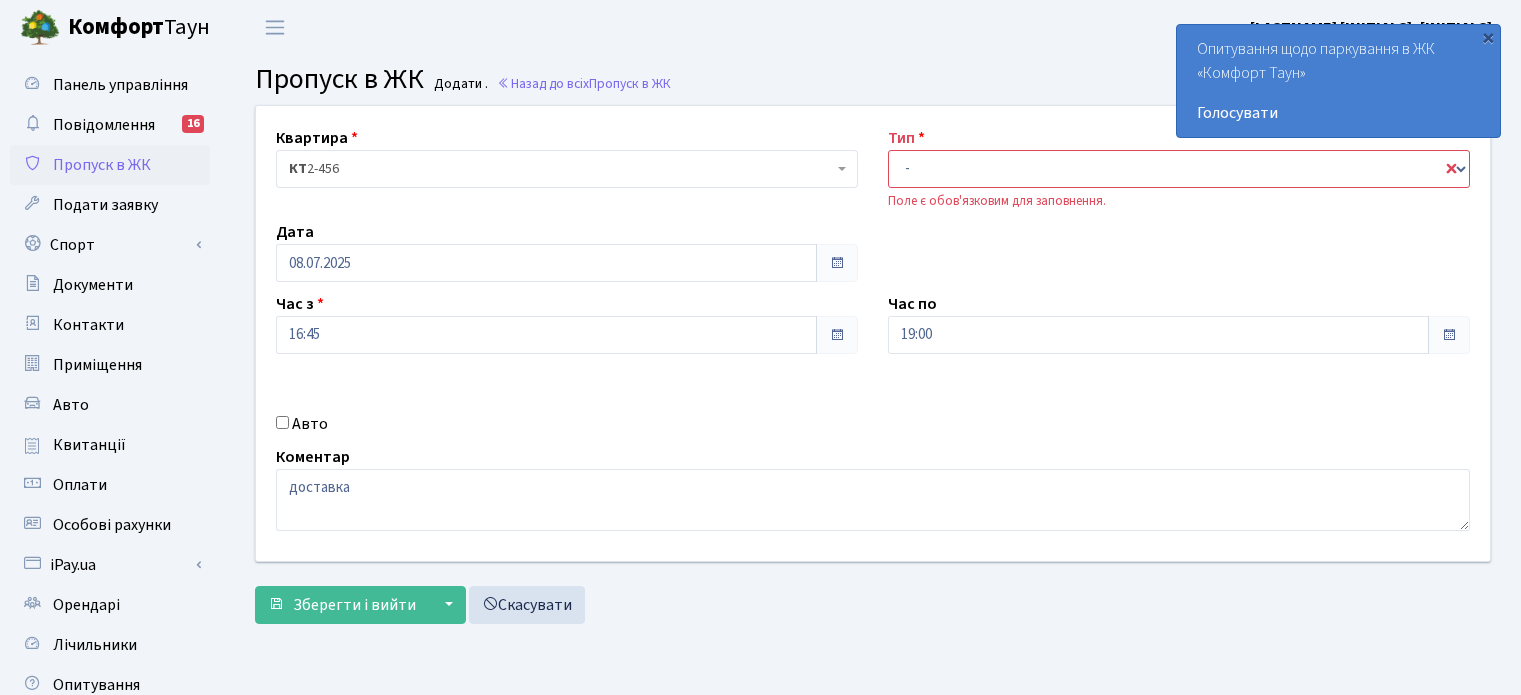 scroll, scrollTop: 0, scrollLeft: 0, axis: both 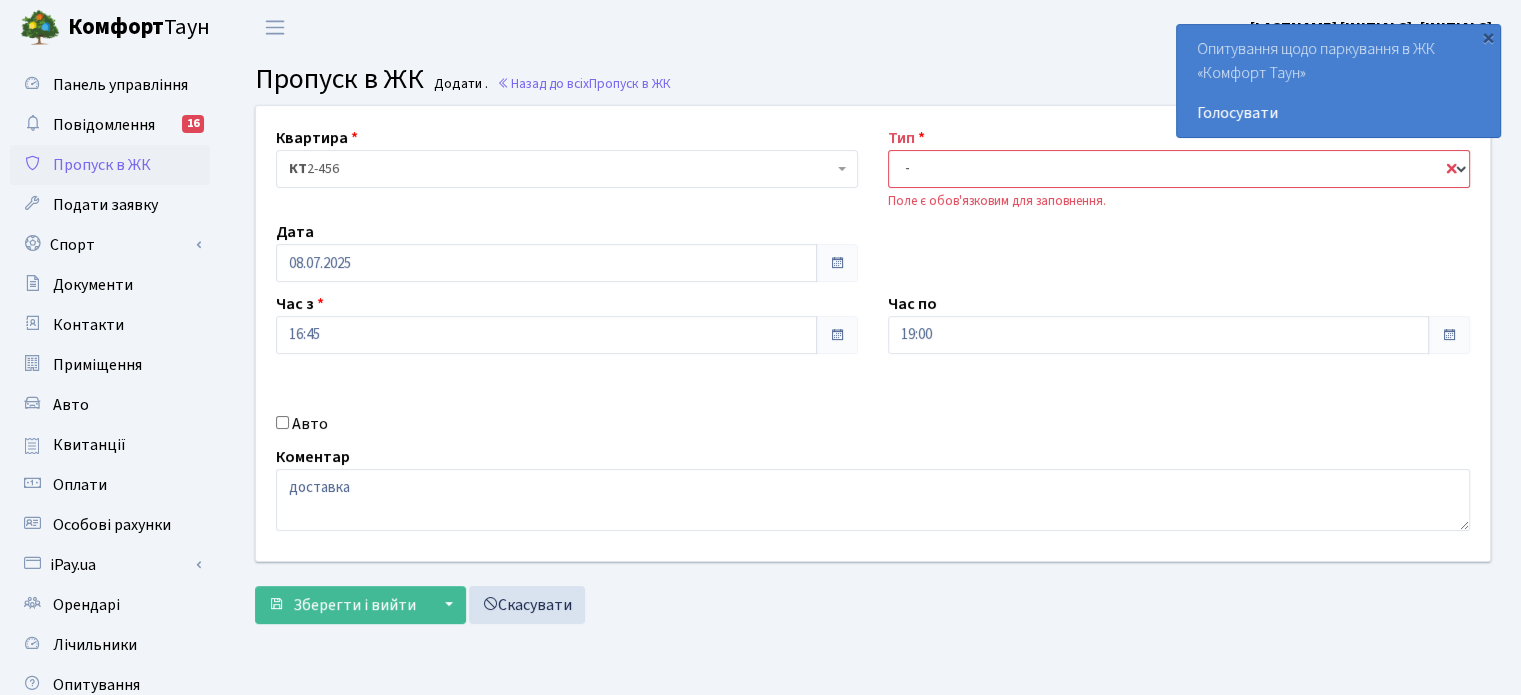click on "-
Доставка
Таксі
Гості
Сервіс" at bounding box center (1179, 169) 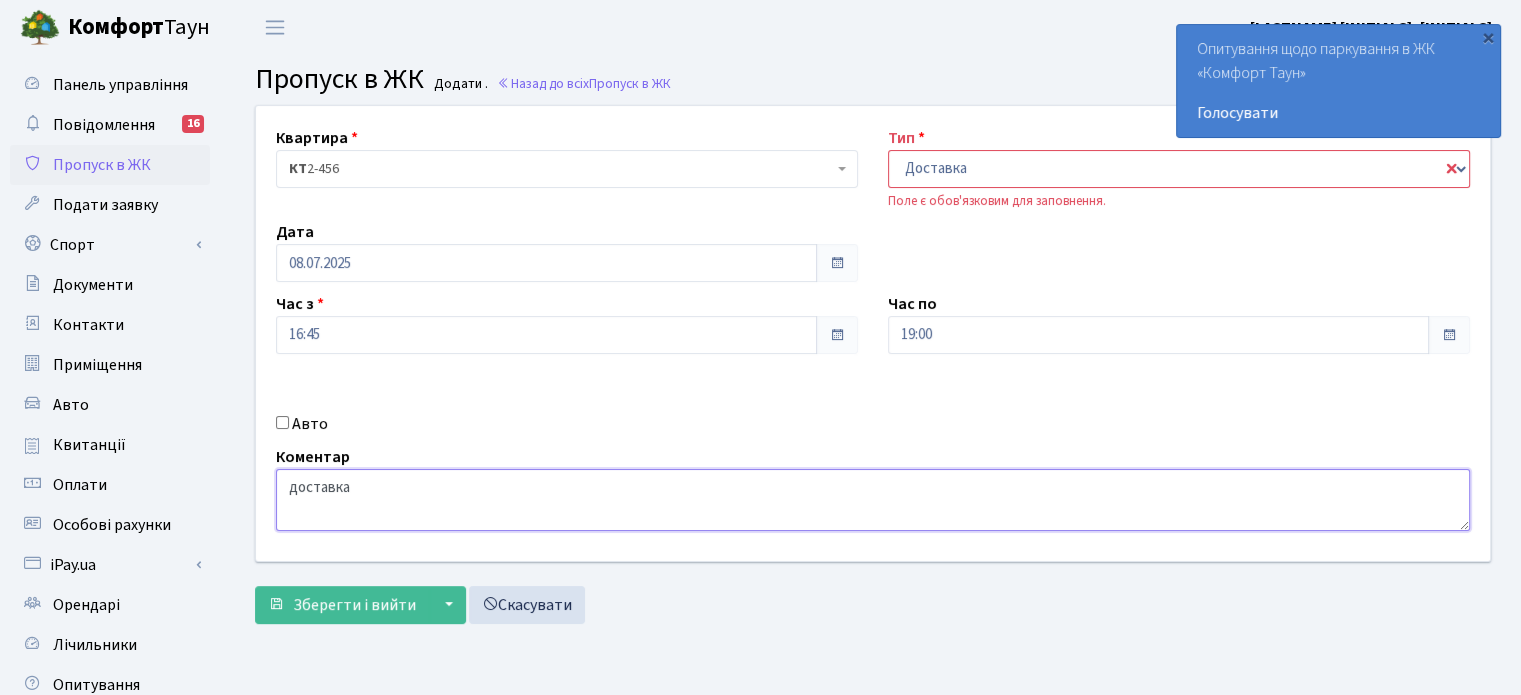 click on "доставка" at bounding box center [873, 500] 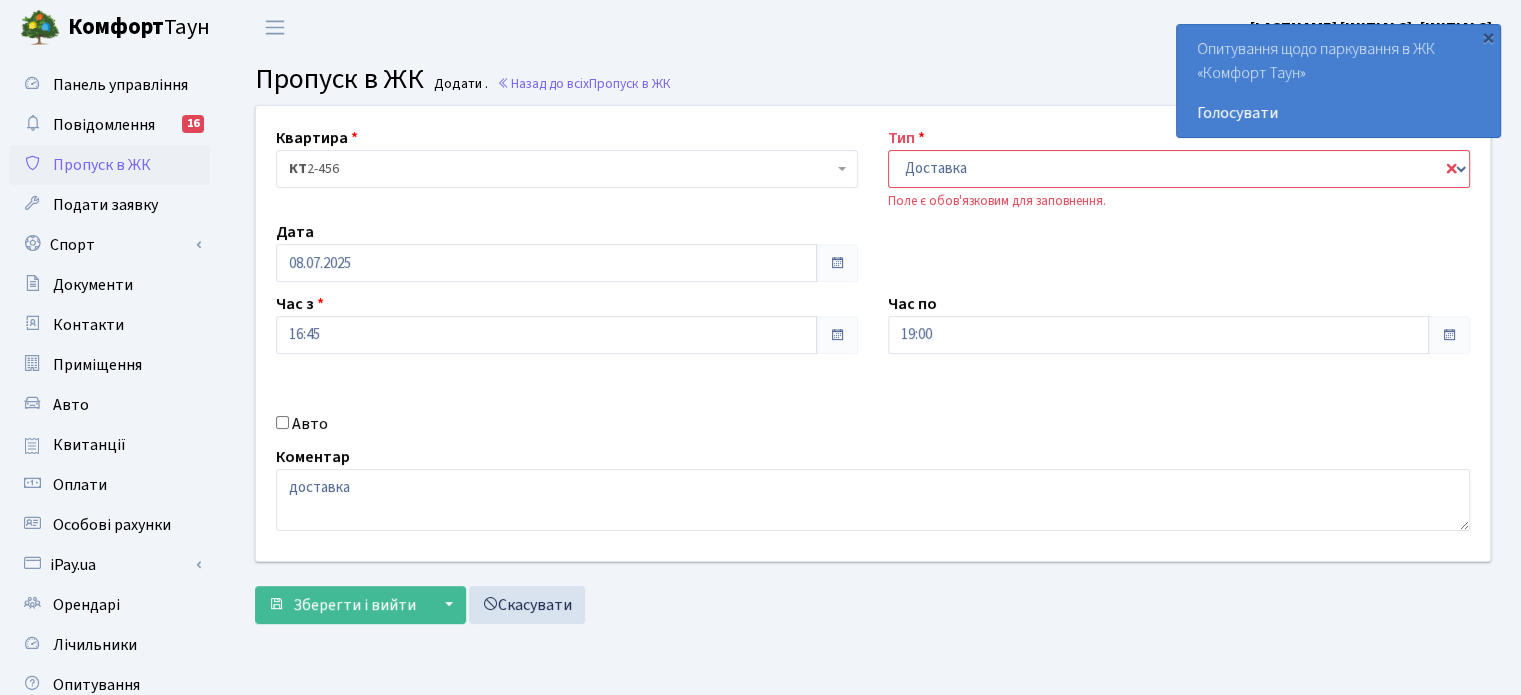 click on "Квартира
<b>КТ</b>&nbsp;&nbsp;&nbsp;&nbsp;2-456
КТ     2-456
Тип
-
Доставка
Таксі
Гості
Сервіс
Поле є обов'язковим для заповнення.
Дата
08.07.2025
Час з
16:45" at bounding box center (873, 369) 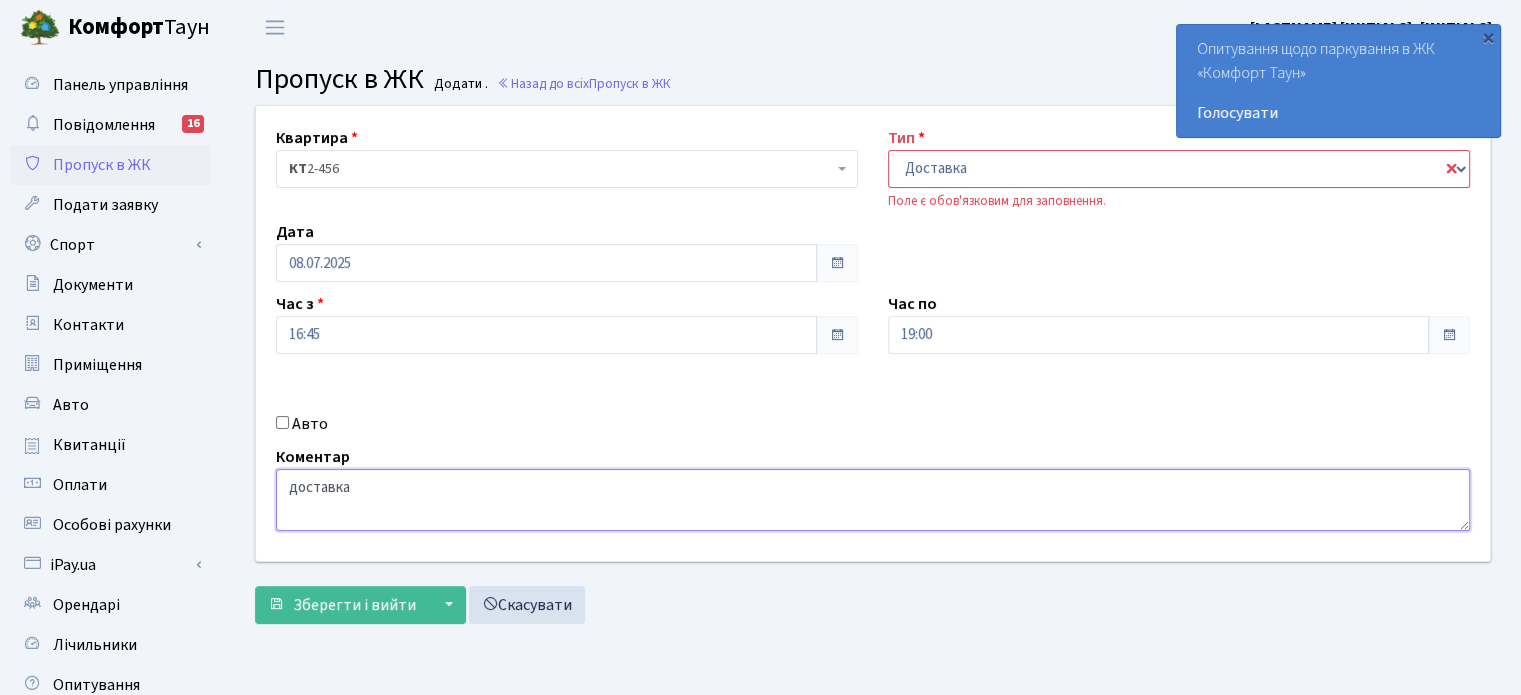 click on "доставка" at bounding box center (873, 500) 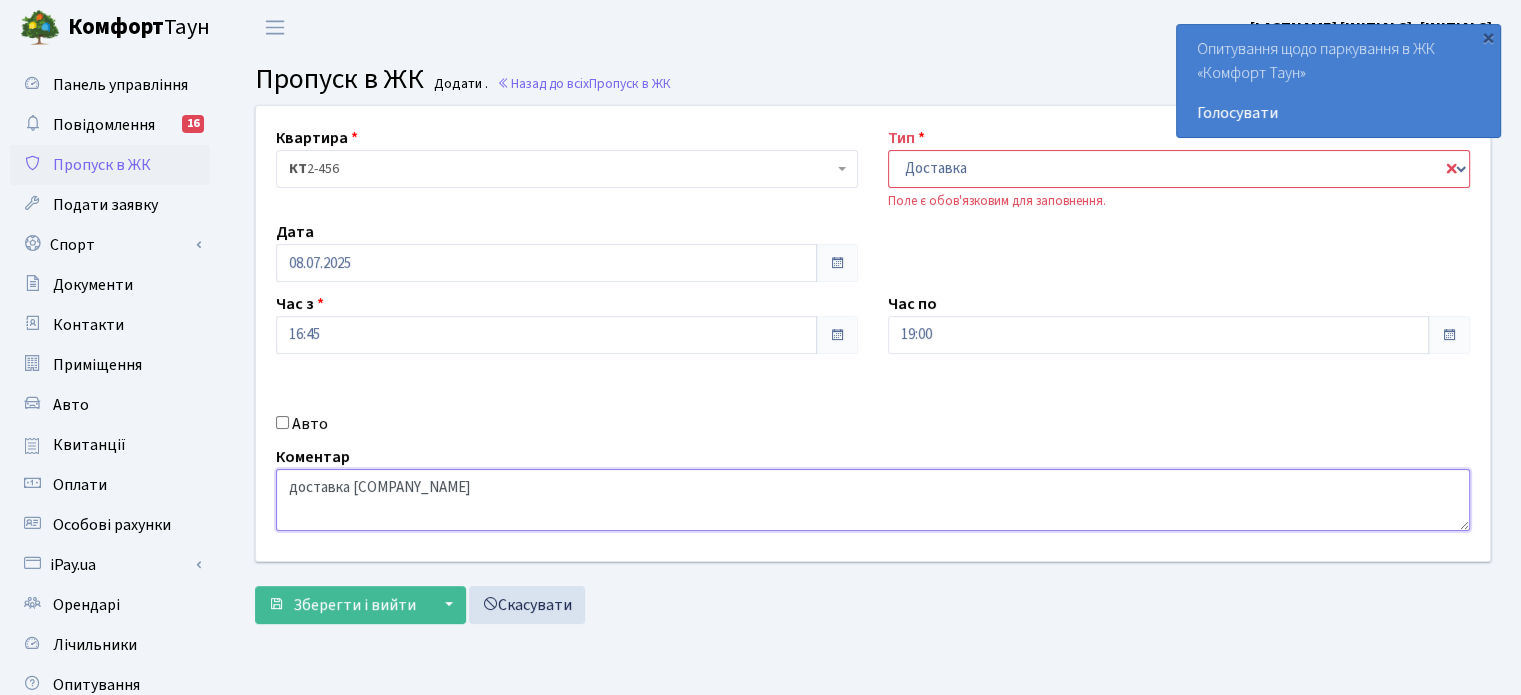 click on "доставка" at bounding box center (873, 500) 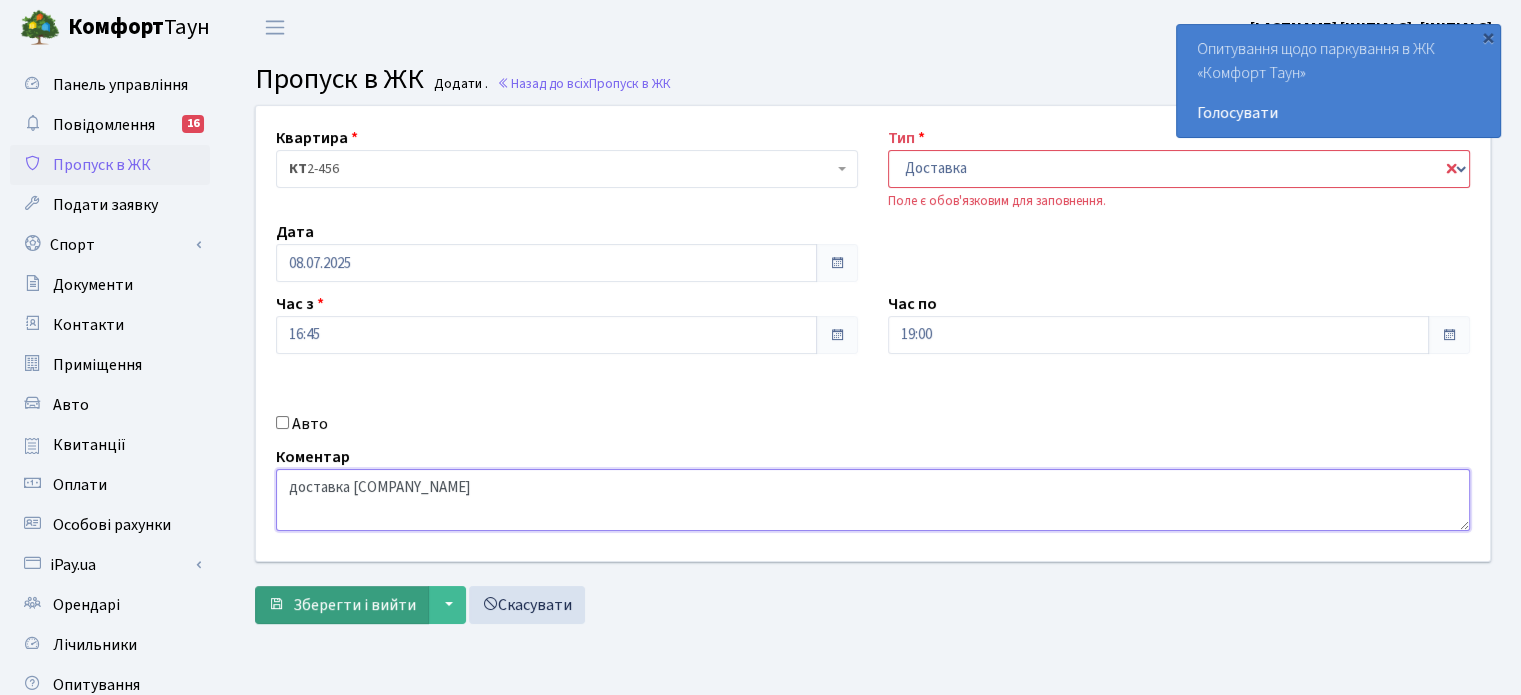 type on "доставка ДОМИНОС" 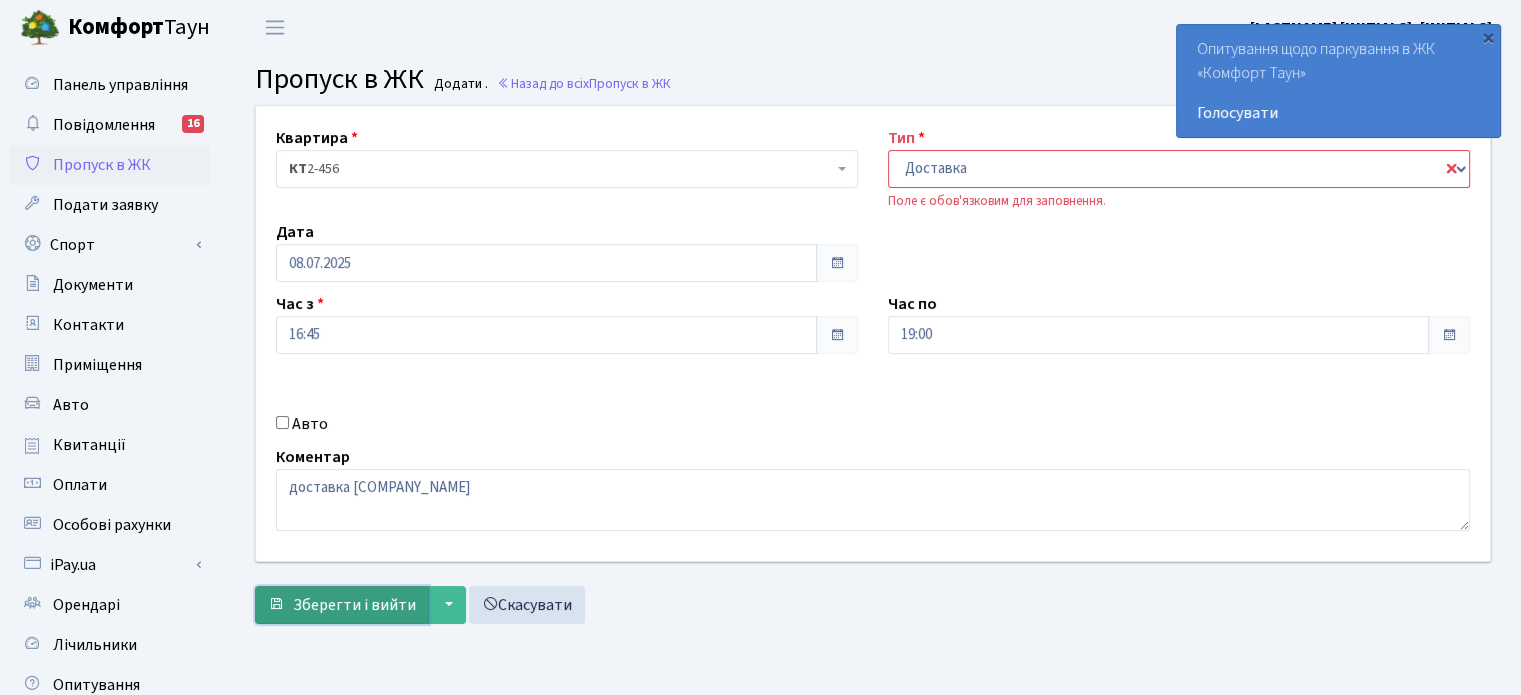 click on "Зберегти і вийти" at bounding box center (354, 605) 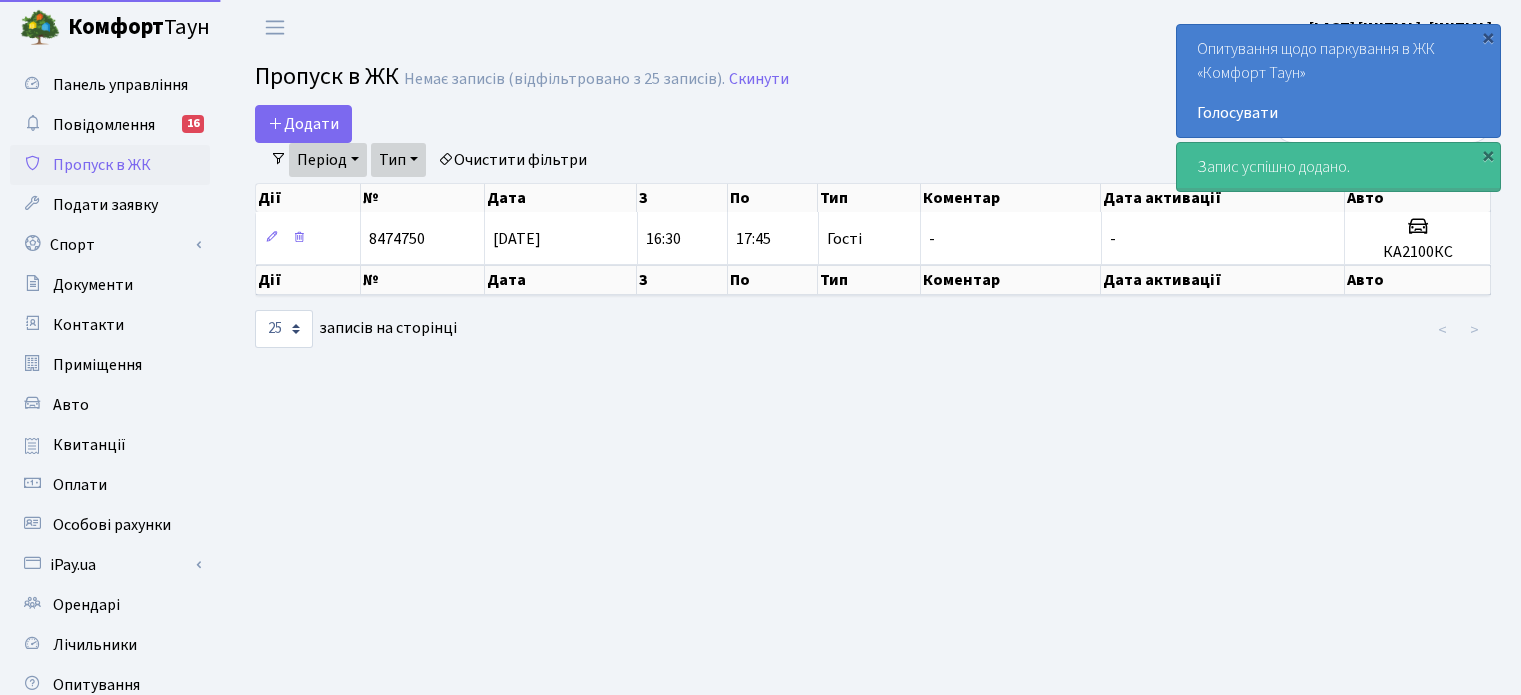 scroll, scrollTop: 0, scrollLeft: 0, axis: both 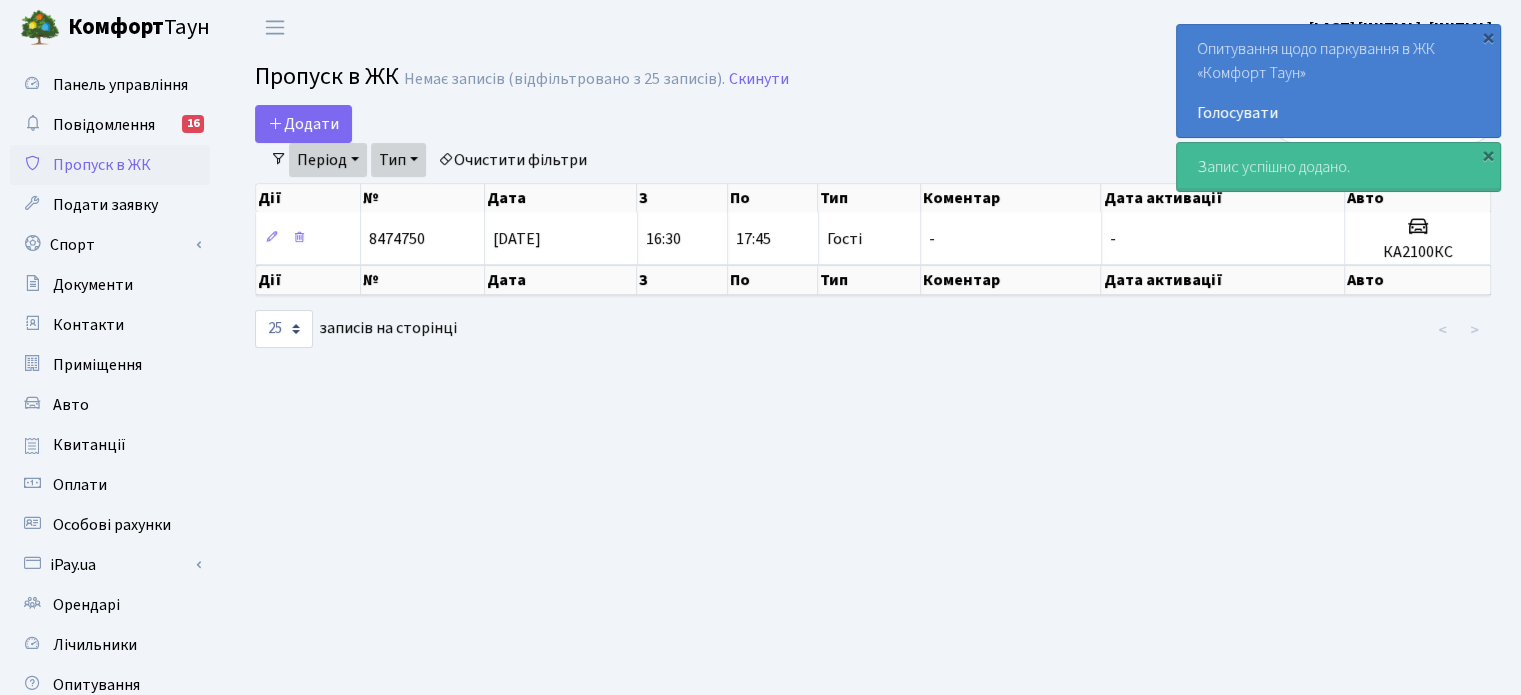 click on "Запис успішно додано." at bounding box center (1338, 167) 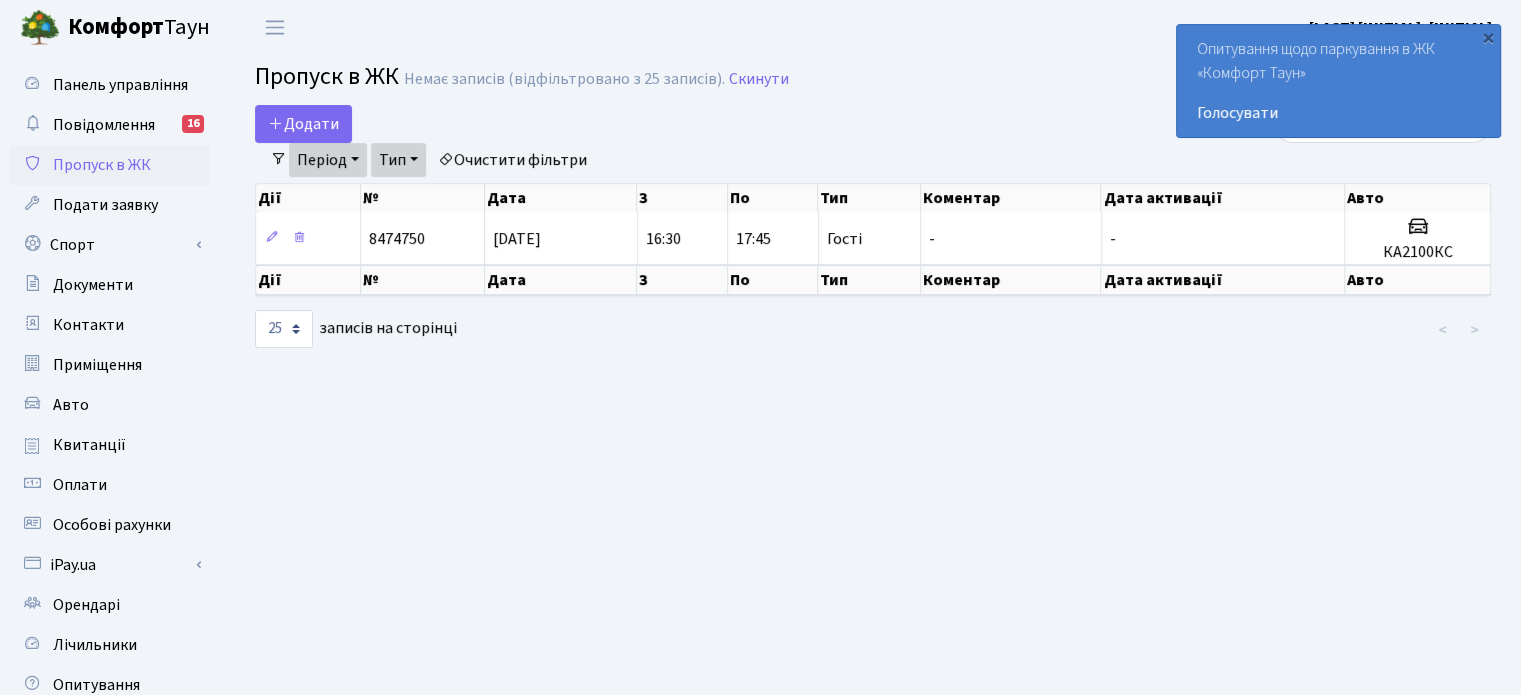 drag, startPoint x: 763, startPoint y: 517, endPoint x: 758, endPoint y: 530, distance: 13.928389 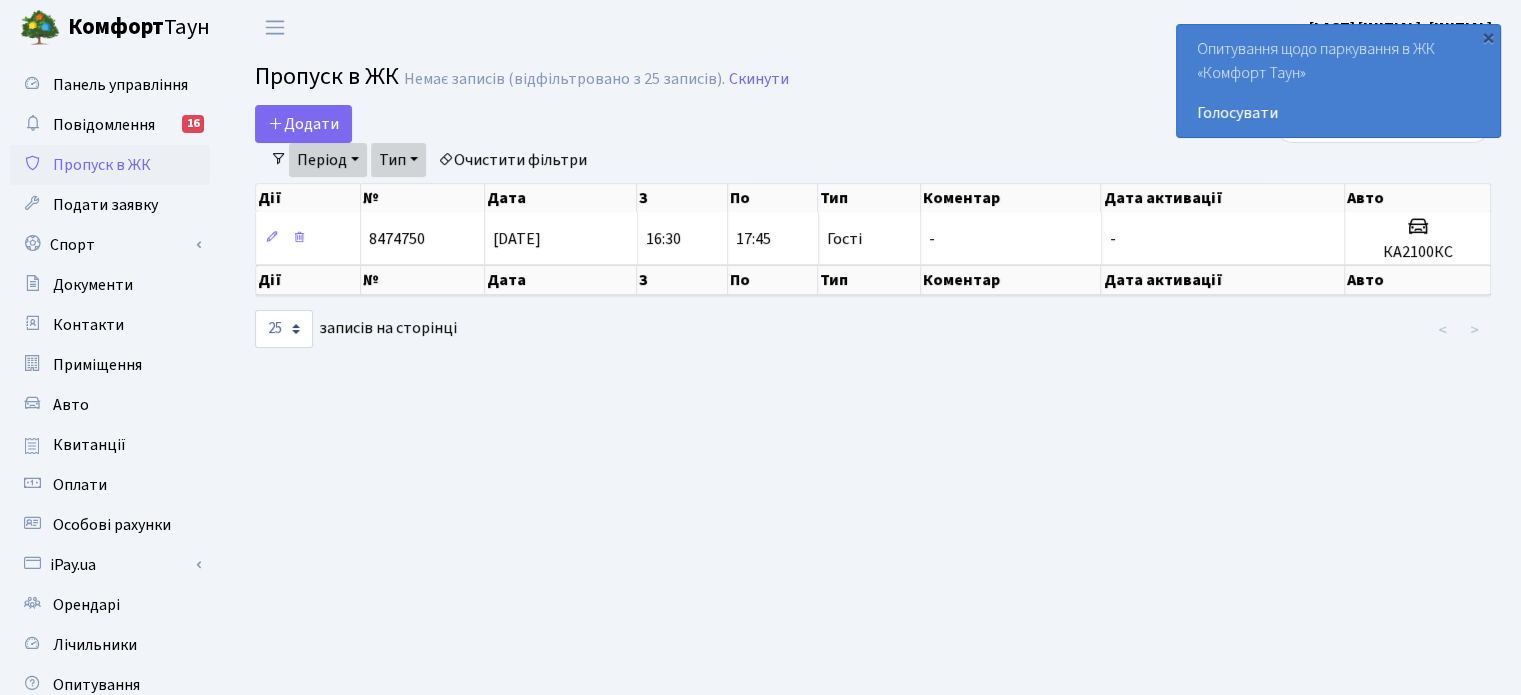 click on "Admin
Пропуск в ЖК
Список
Пропуск в ЖК
Немає записів (відфільтровано з 25 записів). Скинути
Додати
Фільтри
Період
[DATE] - [DATE]
Тип
-
Доставка
Таксі
Гості" at bounding box center [873, 452] 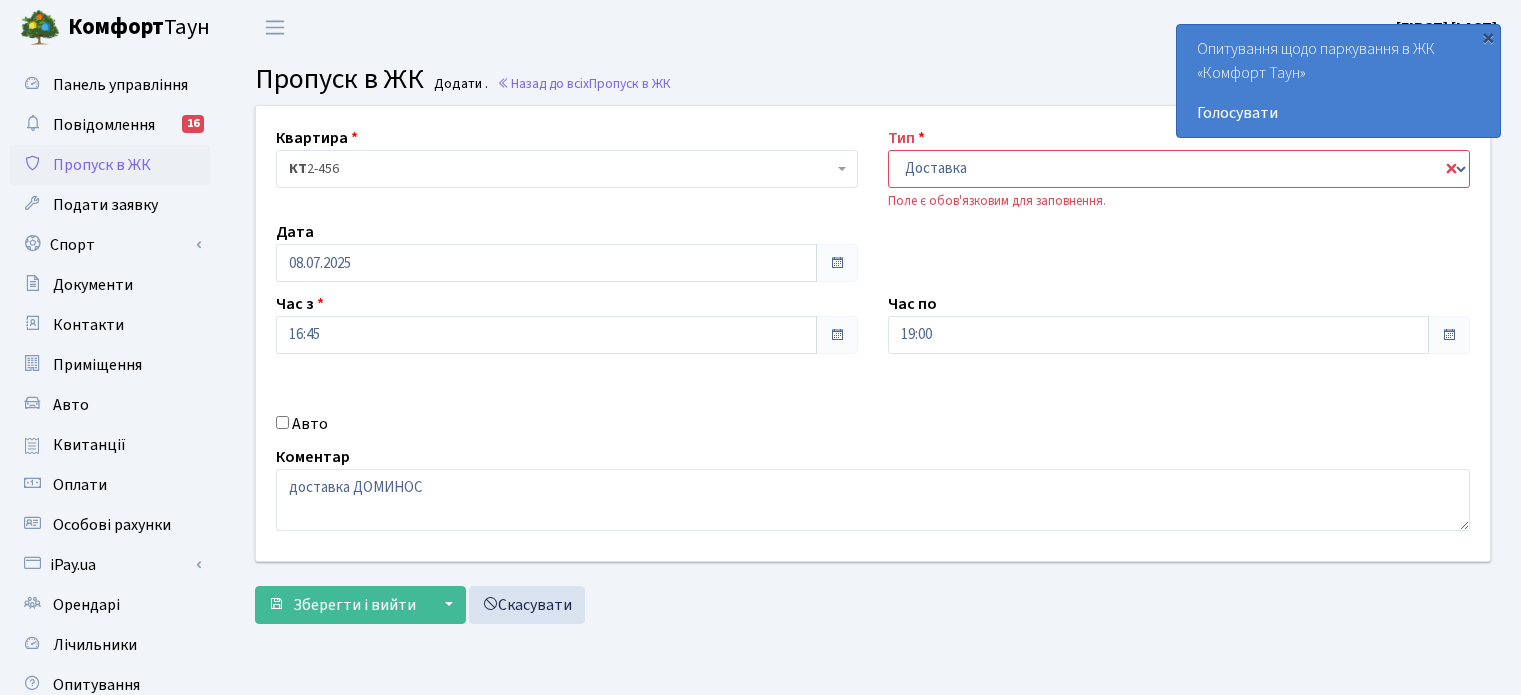 scroll, scrollTop: 0, scrollLeft: 0, axis: both 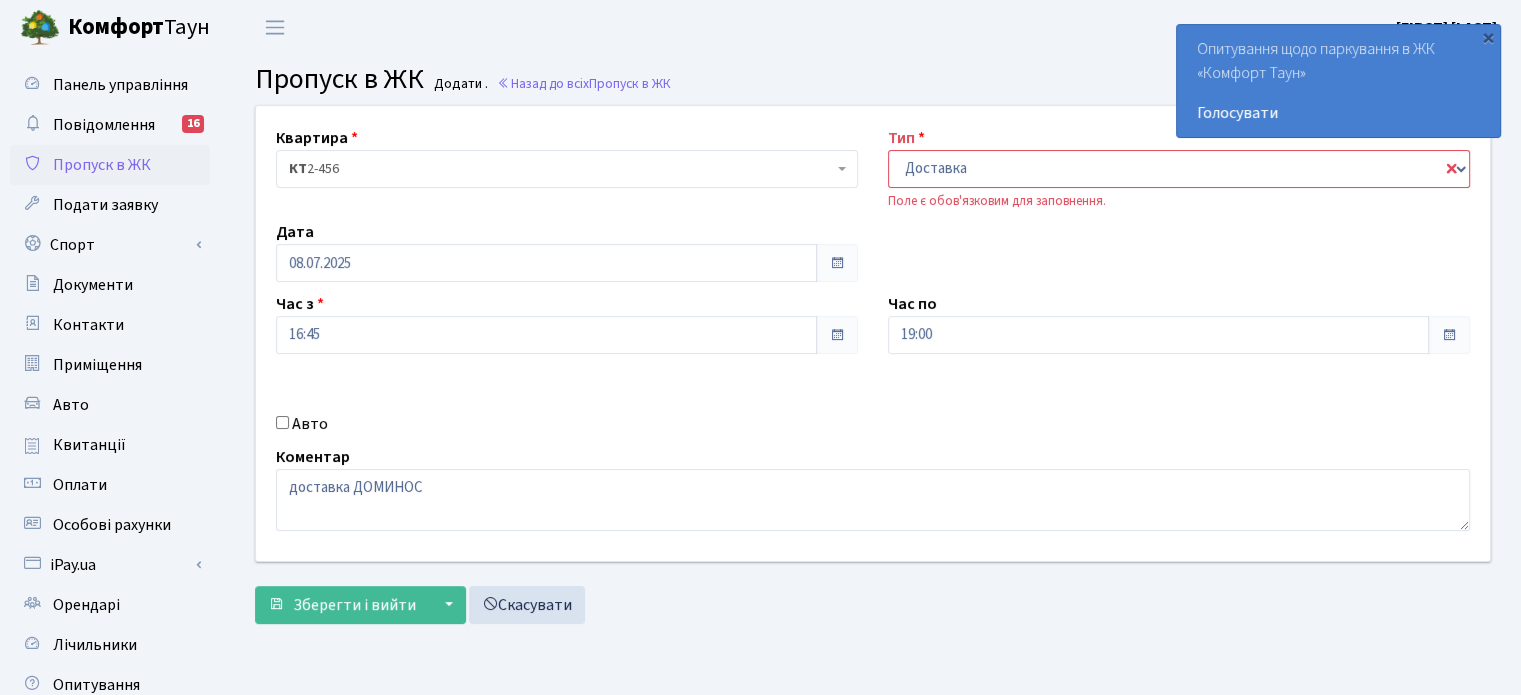 click on "Admin
Пропуск в ЖК
Додати
Пропуск в ЖК
Додати .
Назад до всіх   Пропуск в ЖК
Квартира
<b>КТ</b>&nbsp;&nbsp;&nbsp;&nbsp;2-456
КТ     2-456
Тип
-
Доставка
Таксі
Гості Сервіс" at bounding box center (873, 452) 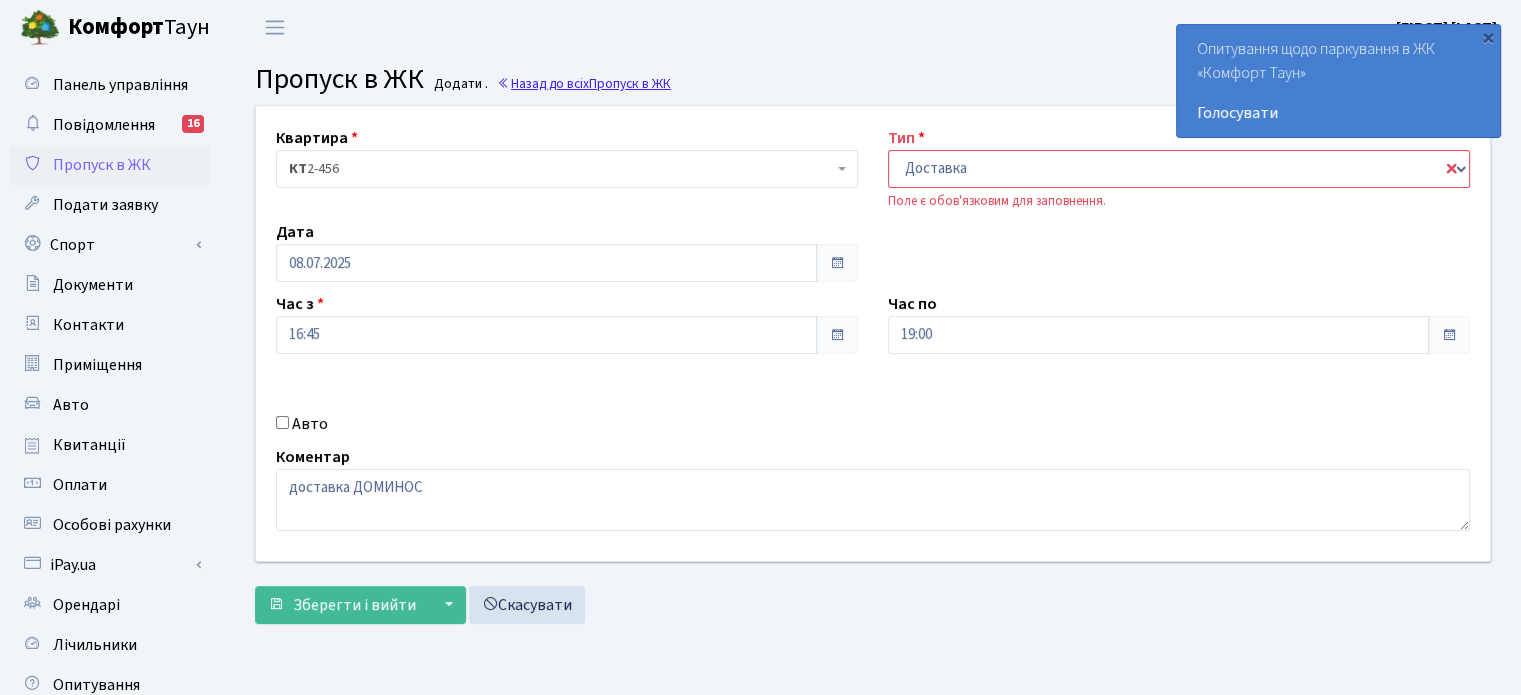 click on "Назад до всіх   Пропуск в ЖК" at bounding box center [584, 83] 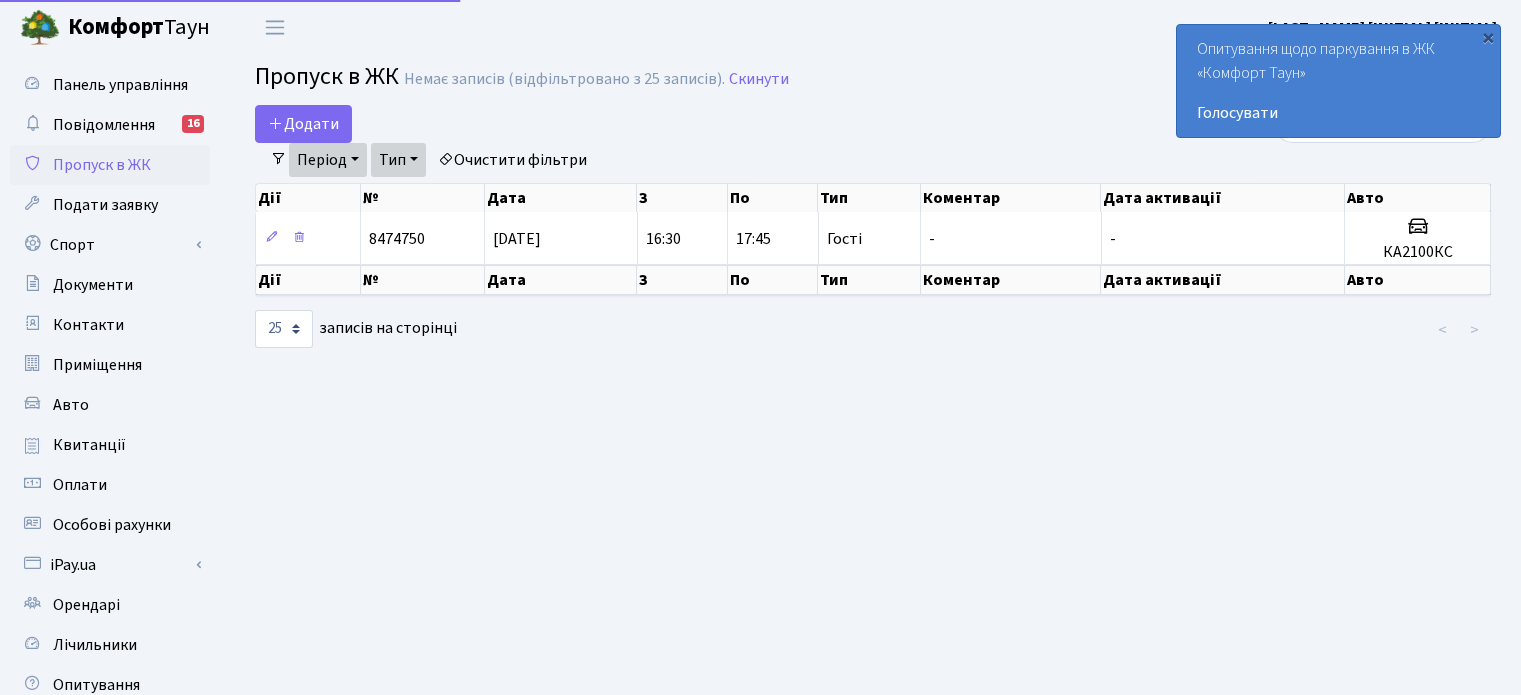scroll, scrollTop: 0, scrollLeft: 0, axis: both 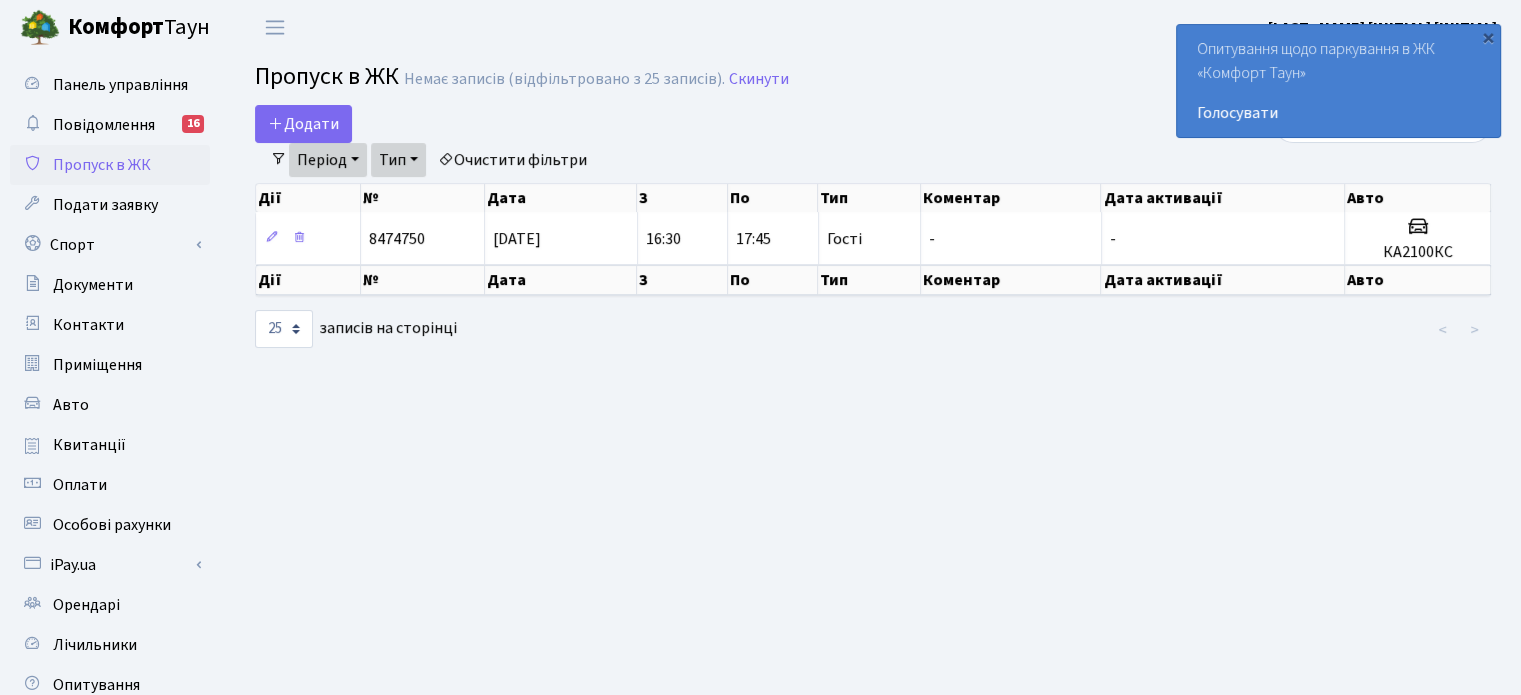 click on "Період" at bounding box center [328, 160] 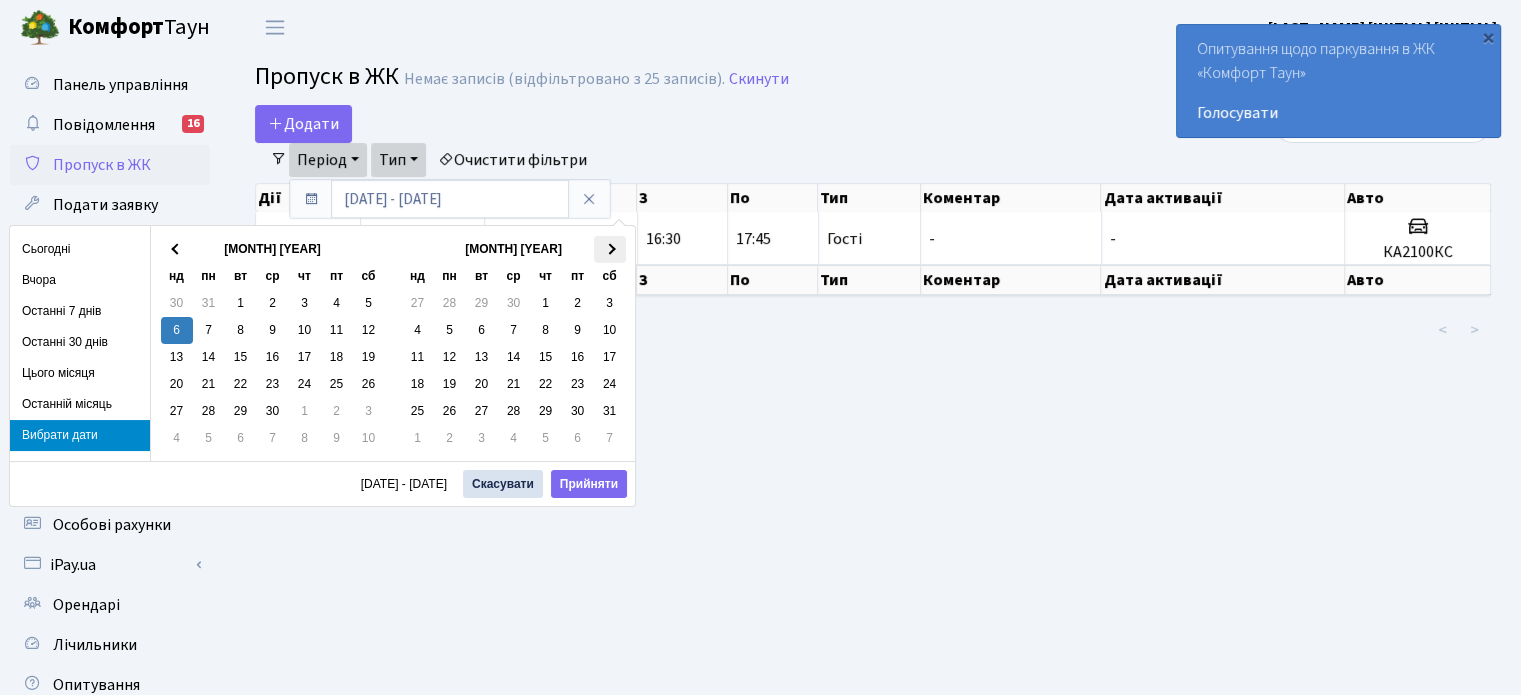 click at bounding box center [610, 249] 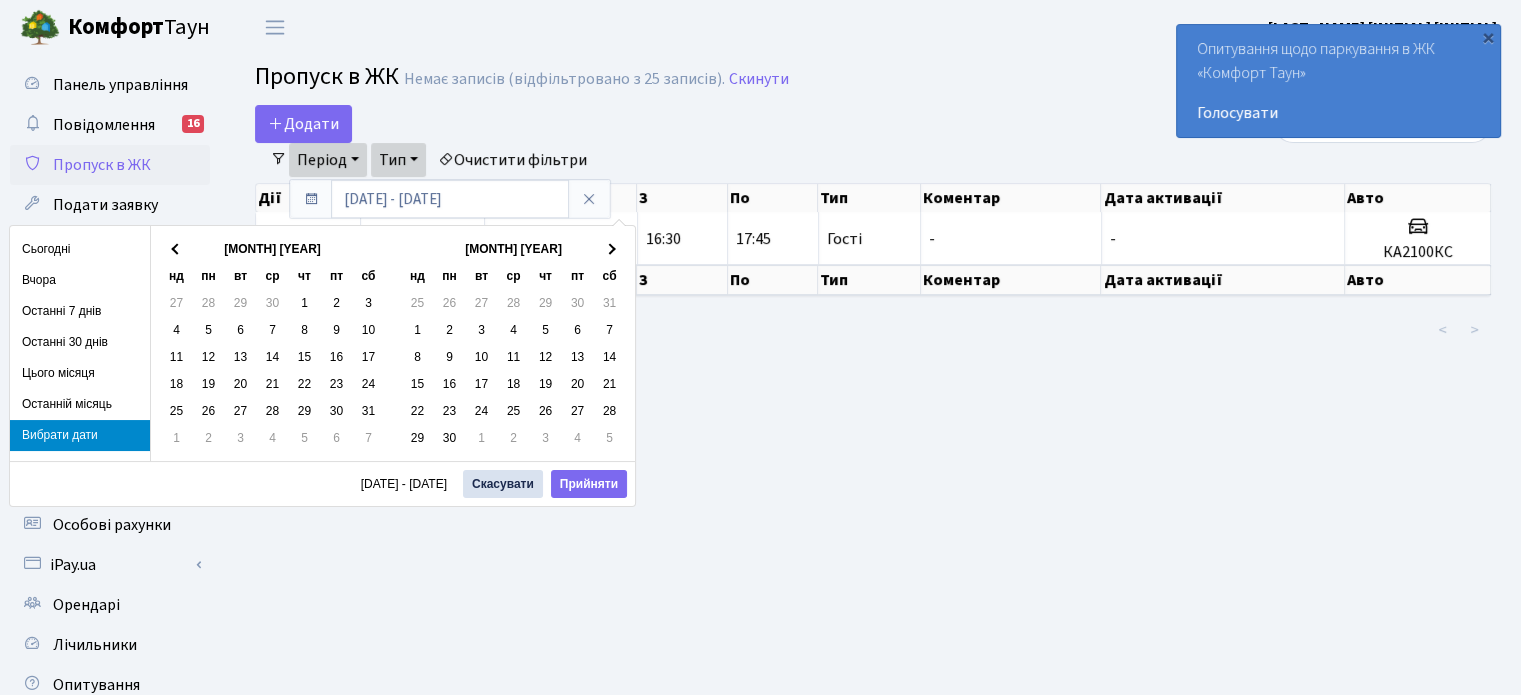 click at bounding box center (610, 249) 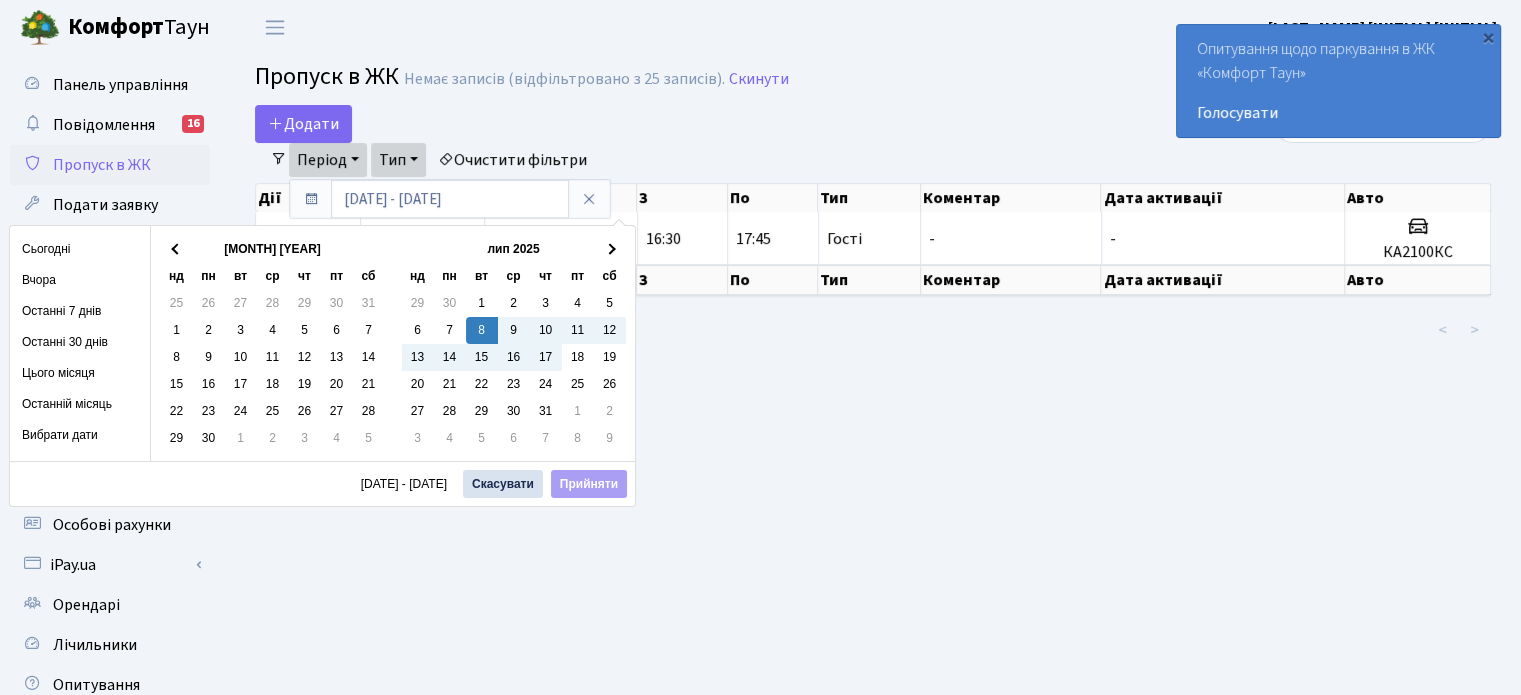 click on "Admin
Пропуск в ЖК
Список
Пропуск в ЖК
Немає записів (відфільтровано з 25 записів). Скинути
Додати
Фільтри
Період
06.04.2025 - 06.04.2025
Тип
-
Доставка
Таксі
Гості" at bounding box center [873, 452] 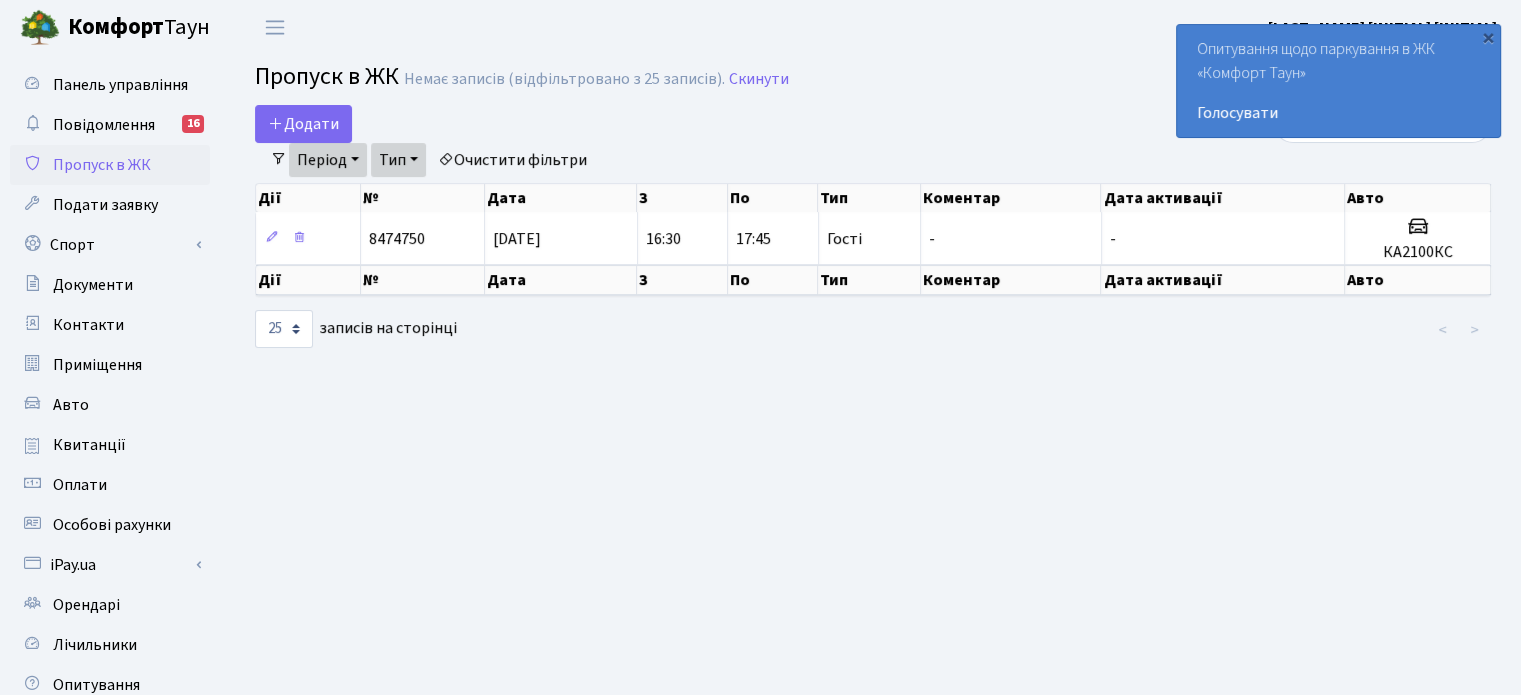click on "Пропуск в ЖК
Немає записів (відфільтровано з 25 записів). Скинути" at bounding box center (873, 80) 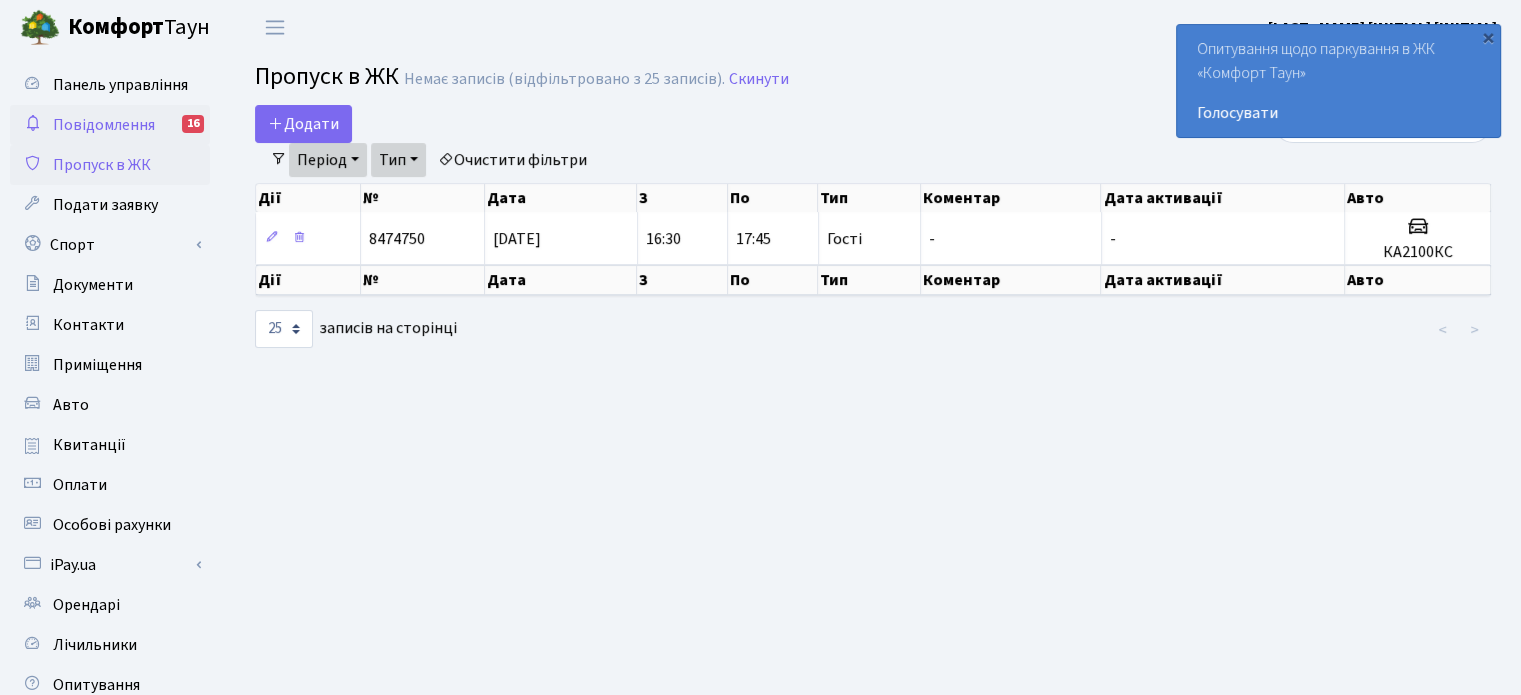 click on "Повідомлення" at bounding box center [104, 125] 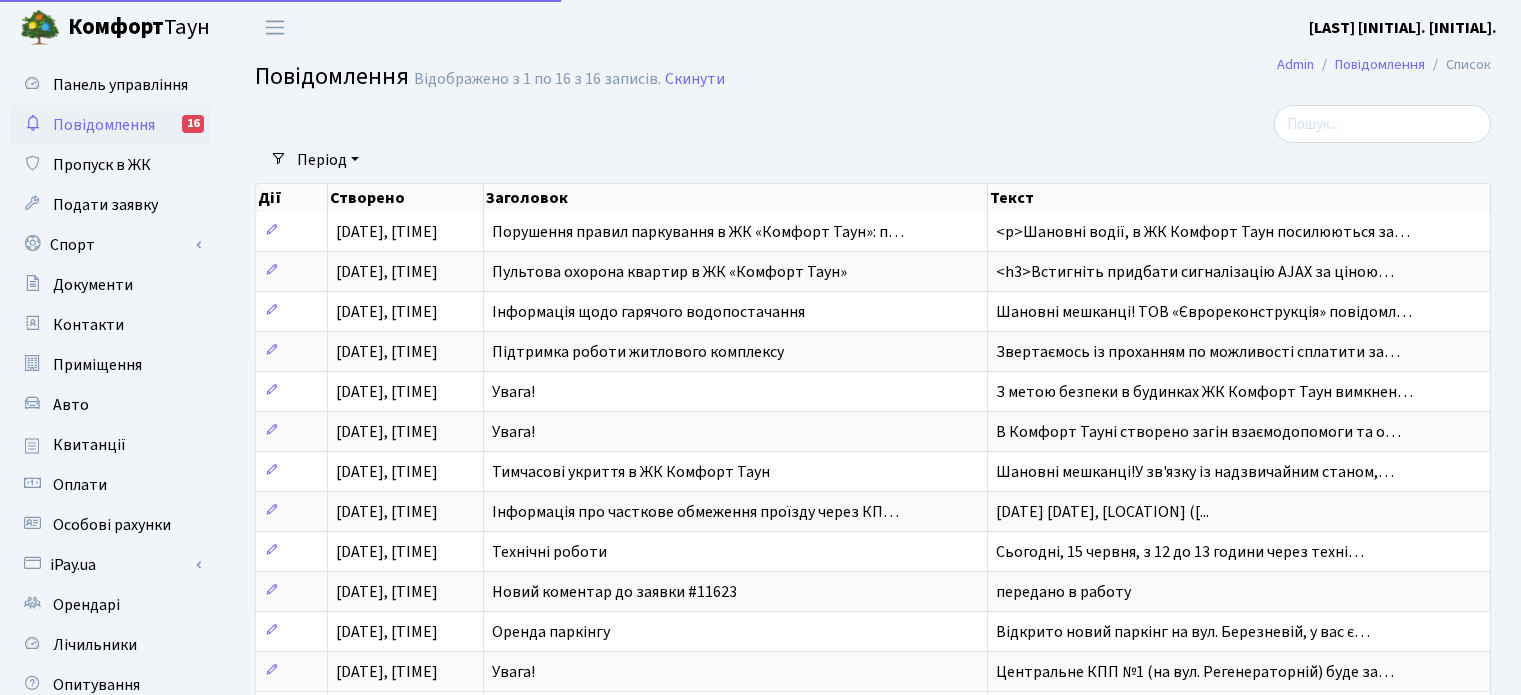 scroll, scrollTop: 0, scrollLeft: 0, axis: both 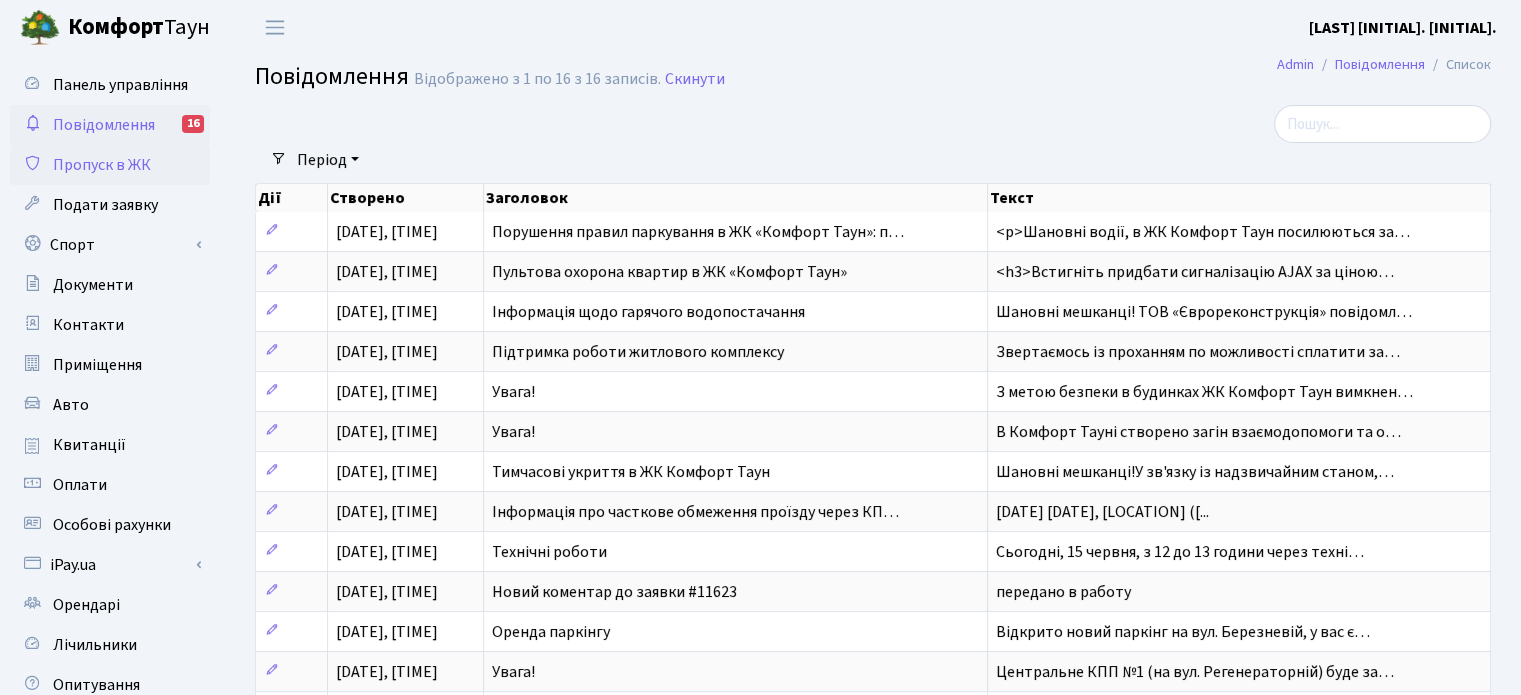 click on "Пропуск в ЖК" at bounding box center [110, 165] 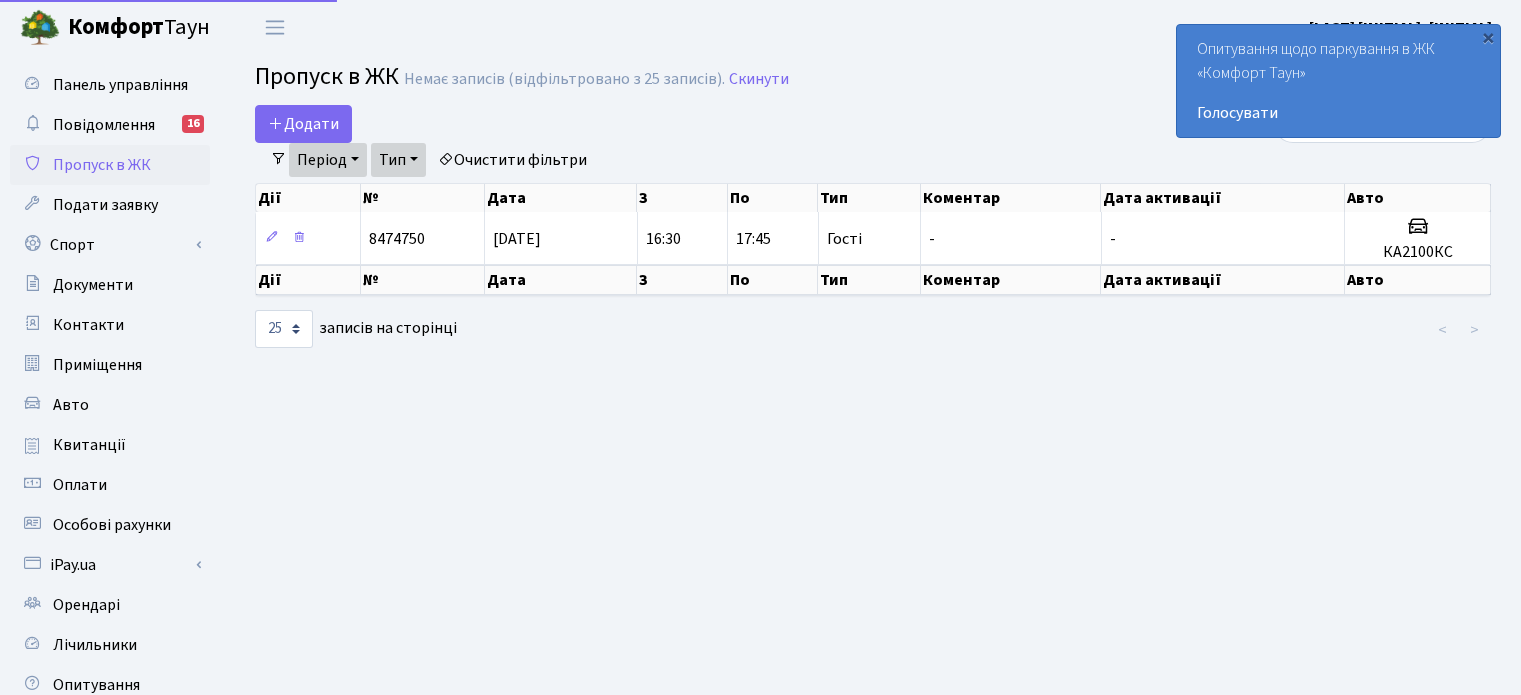 scroll, scrollTop: 0, scrollLeft: 0, axis: both 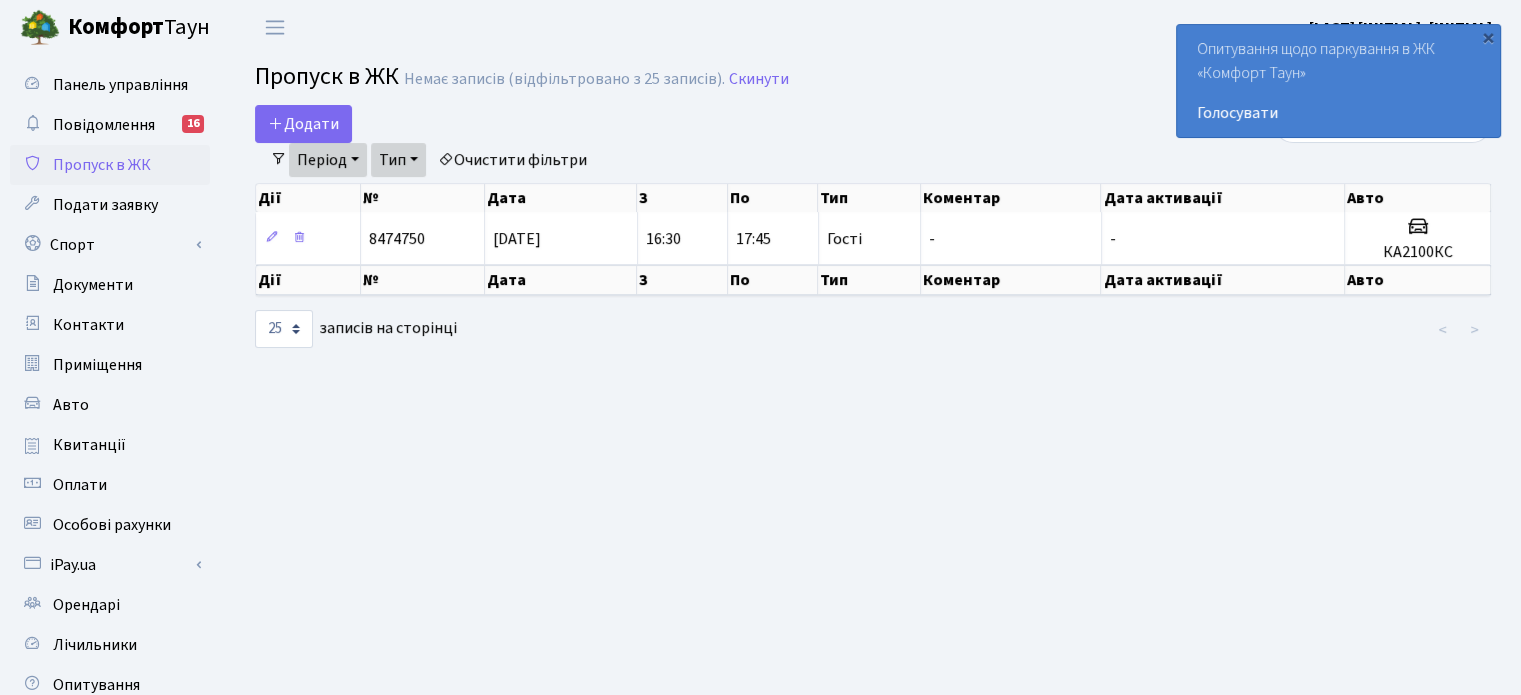click on "Немає записів (відфільтровано з 25 записів)." at bounding box center [564, 79] 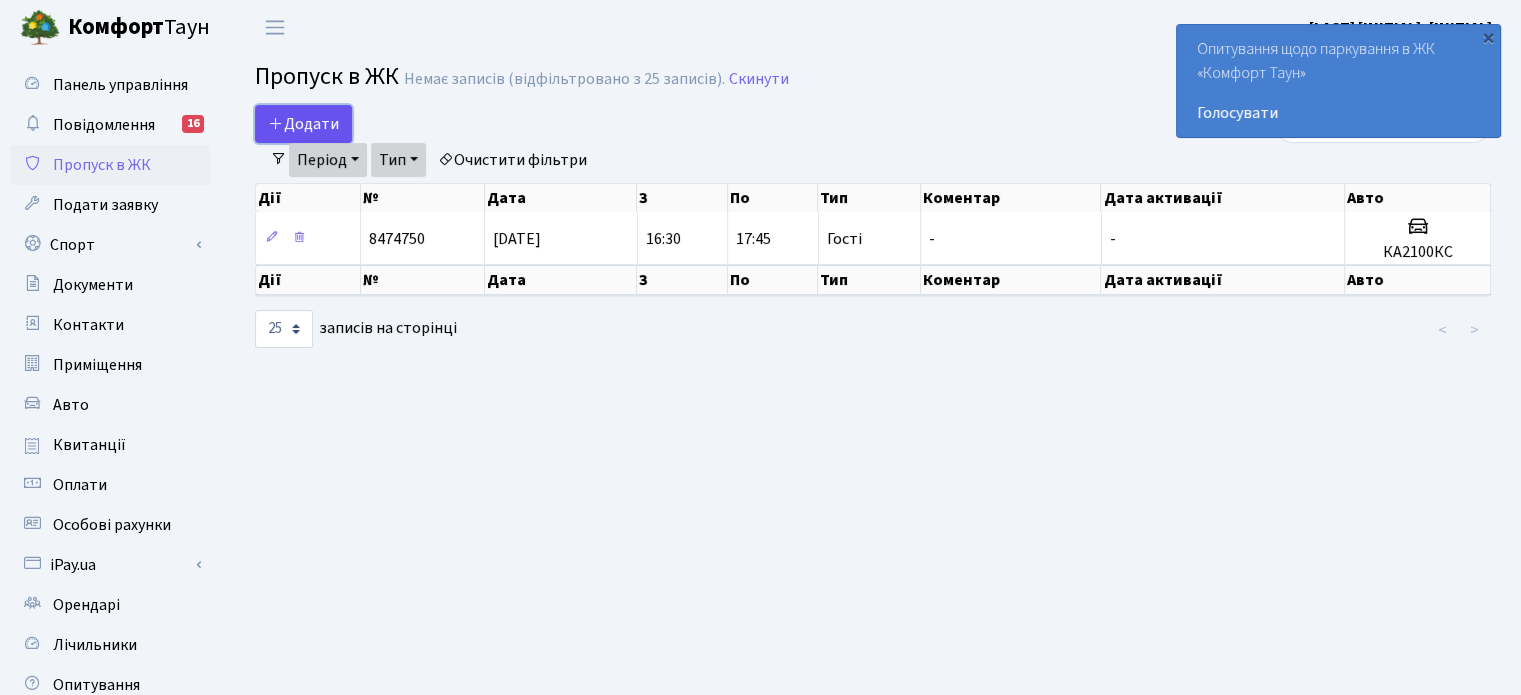 click on "Додати" at bounding box center (303, 124) 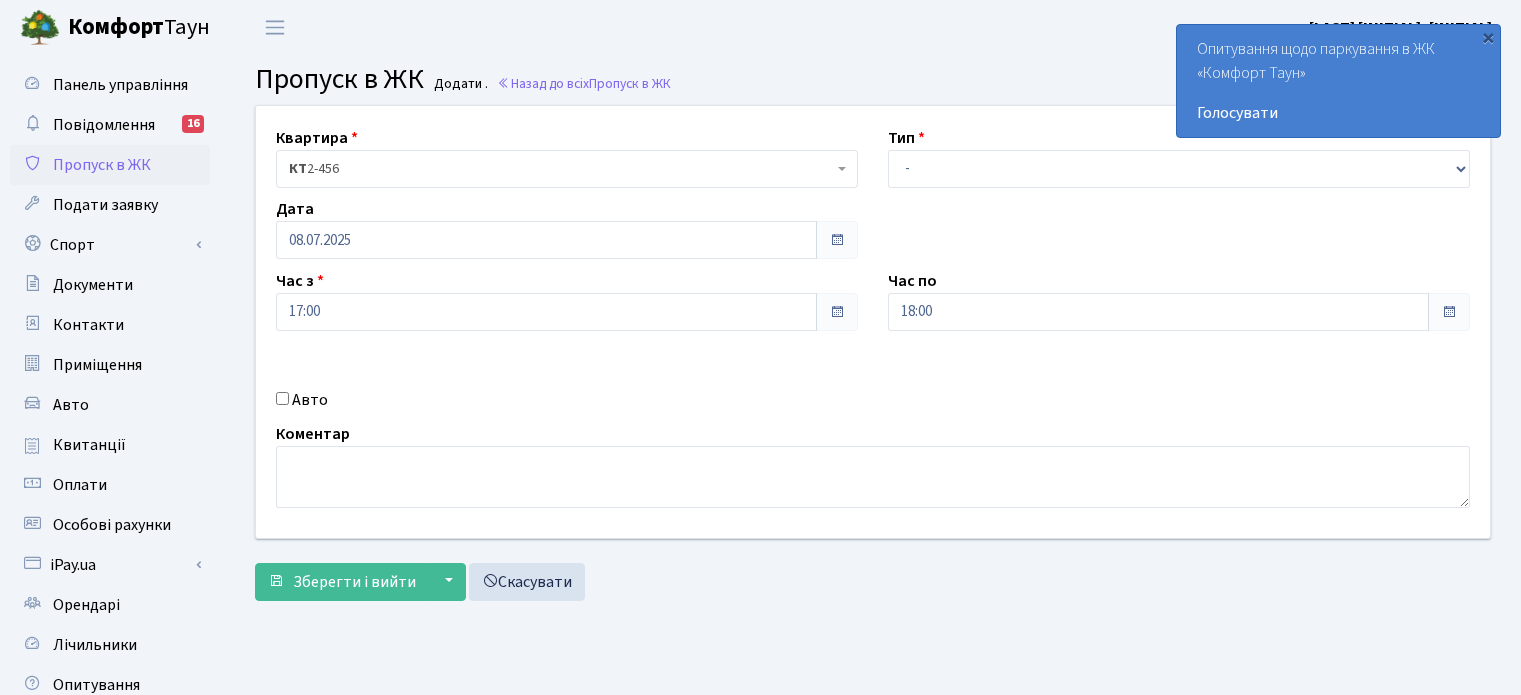 scroll, scrollTop: 0, scrollLeft: 0, axis: both 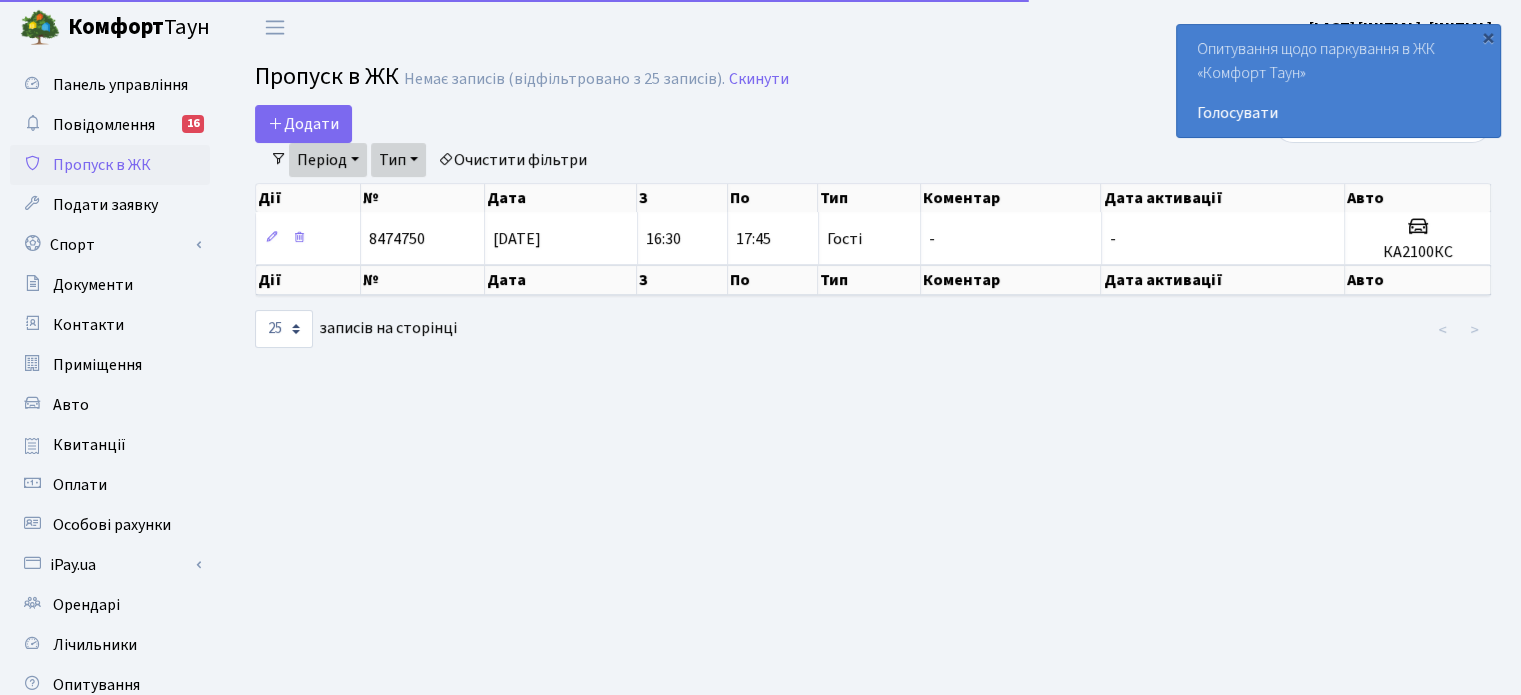 click on "Admin
Пропуск в ЖК
Список
Пропуск в ЖК
Немає записів (відфільтровано з 25 записів). Скинути
Додати
Фільтри
Період
[DATE] - [DATE]
Тип
-
Доставка
Таксі
Гості" at bounding box center (873, 452) 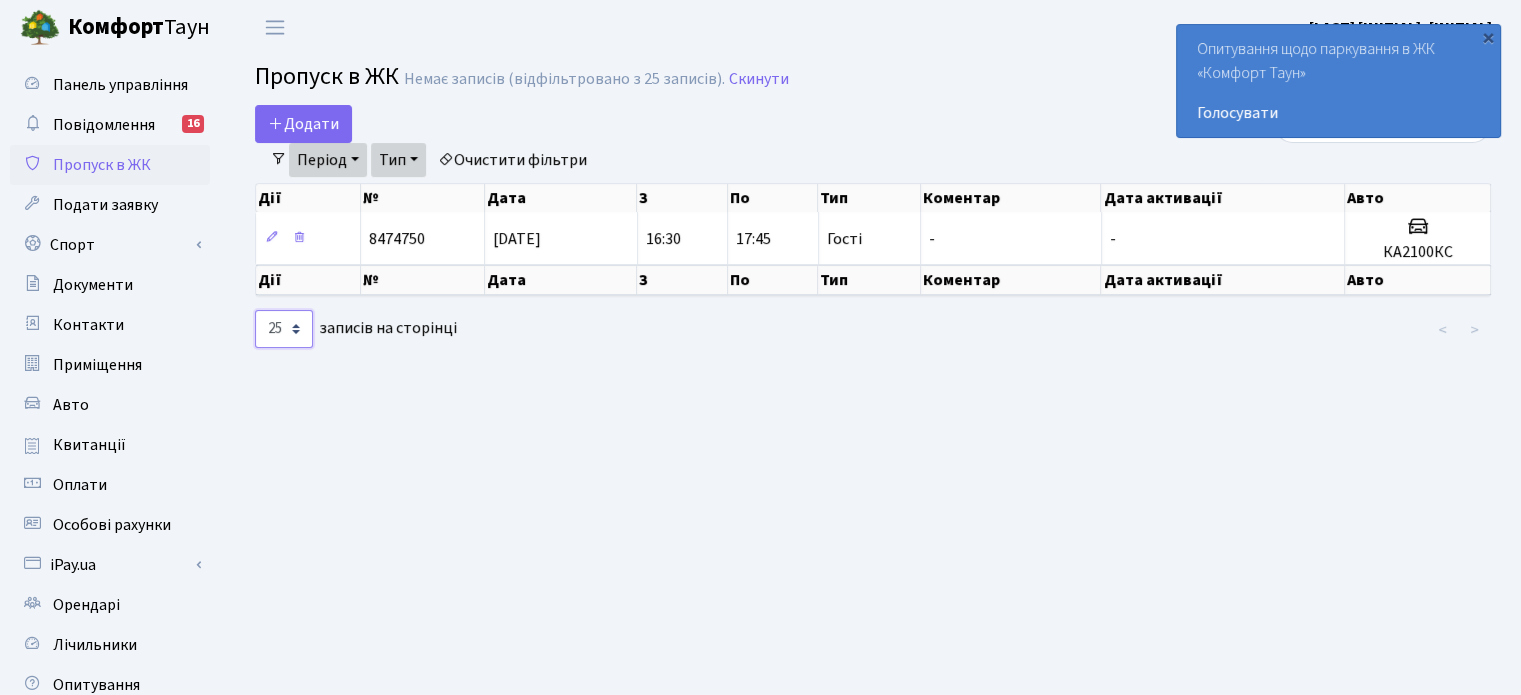 click on "10 25 50 100 250 500 1,000" at bounding box center (284, 329) 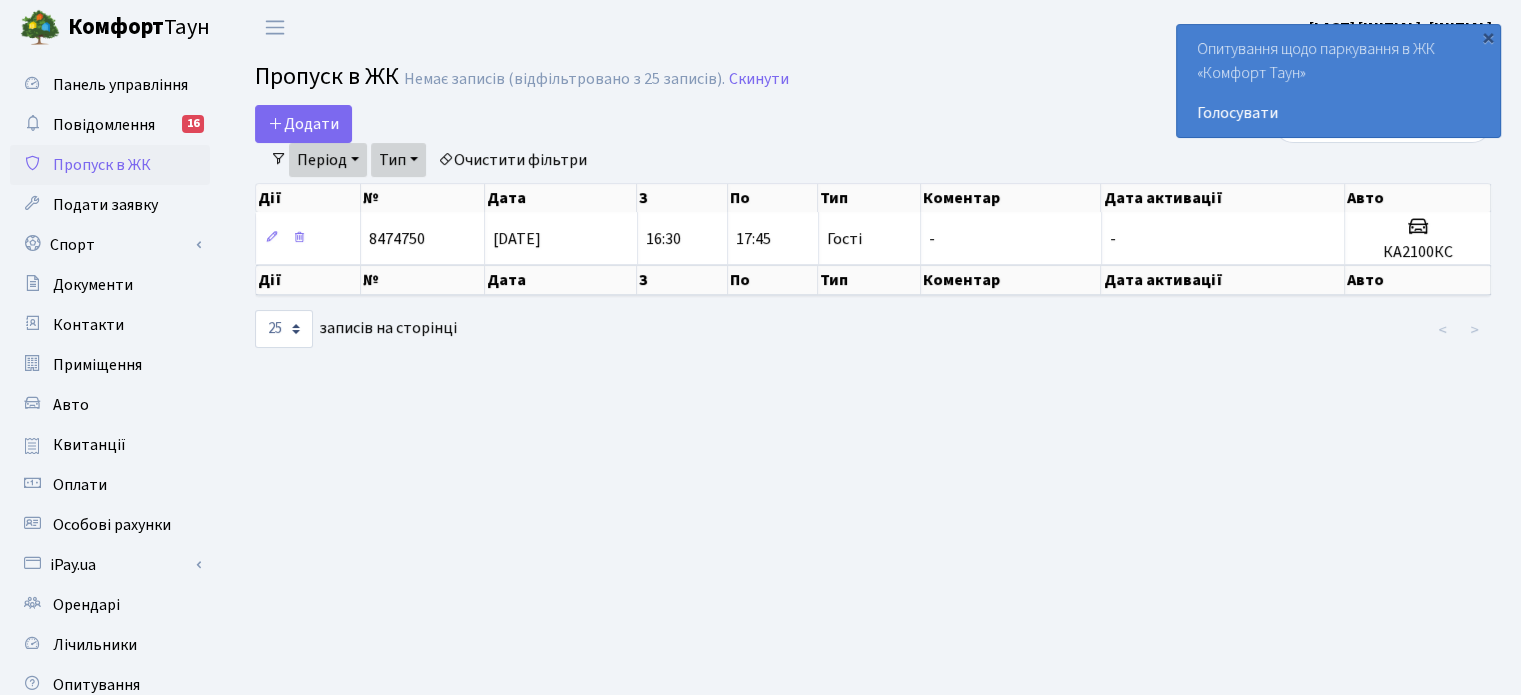 click on "Admin
Пропуск в ЖК
Список
Пропуск в ЖК
Немає записів (відфільтровано з 25 записів). Скинути
Додати
Фільтри
Період
06.04.2025 - 06.04.2025
Тип
-
Доставка
Таксі
Гості" at bounding box center [873, 452] 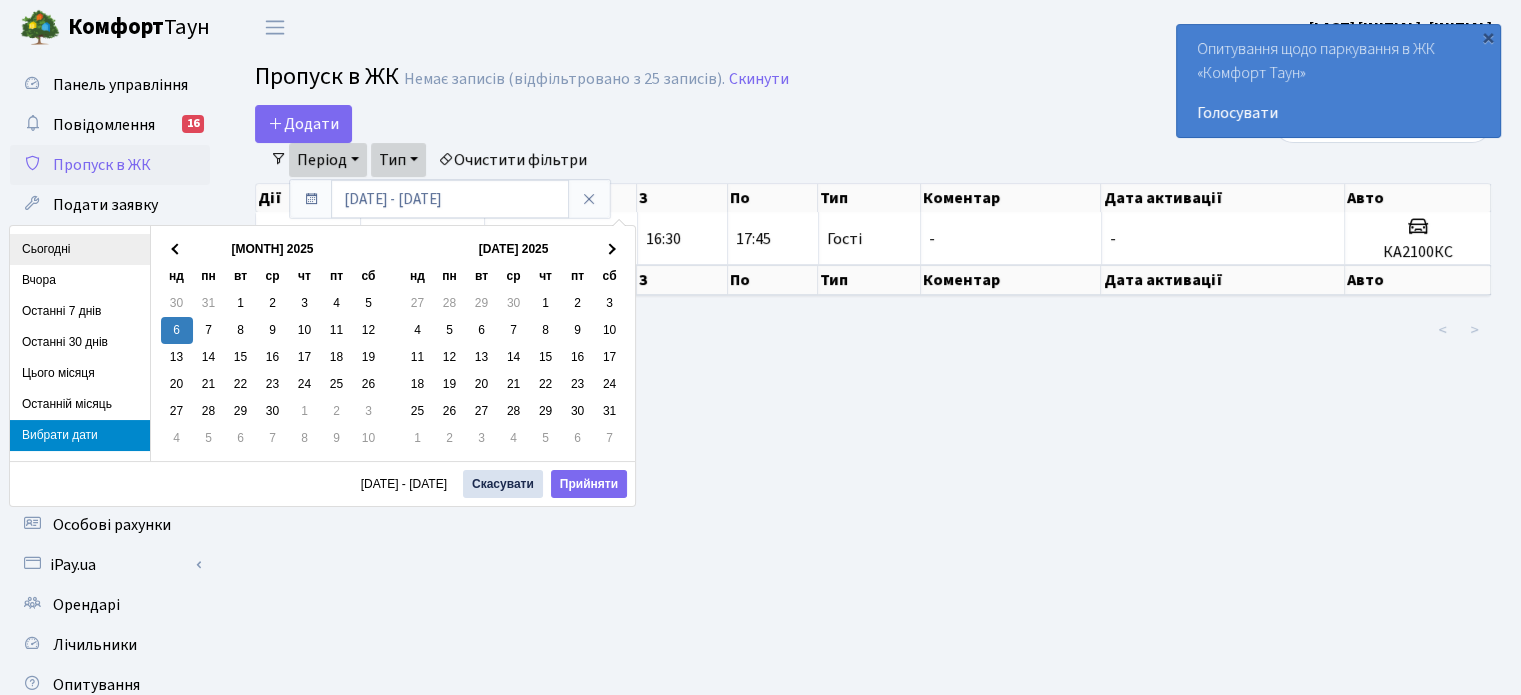 click on "Сьогодні" at bounding box center [80, 249] 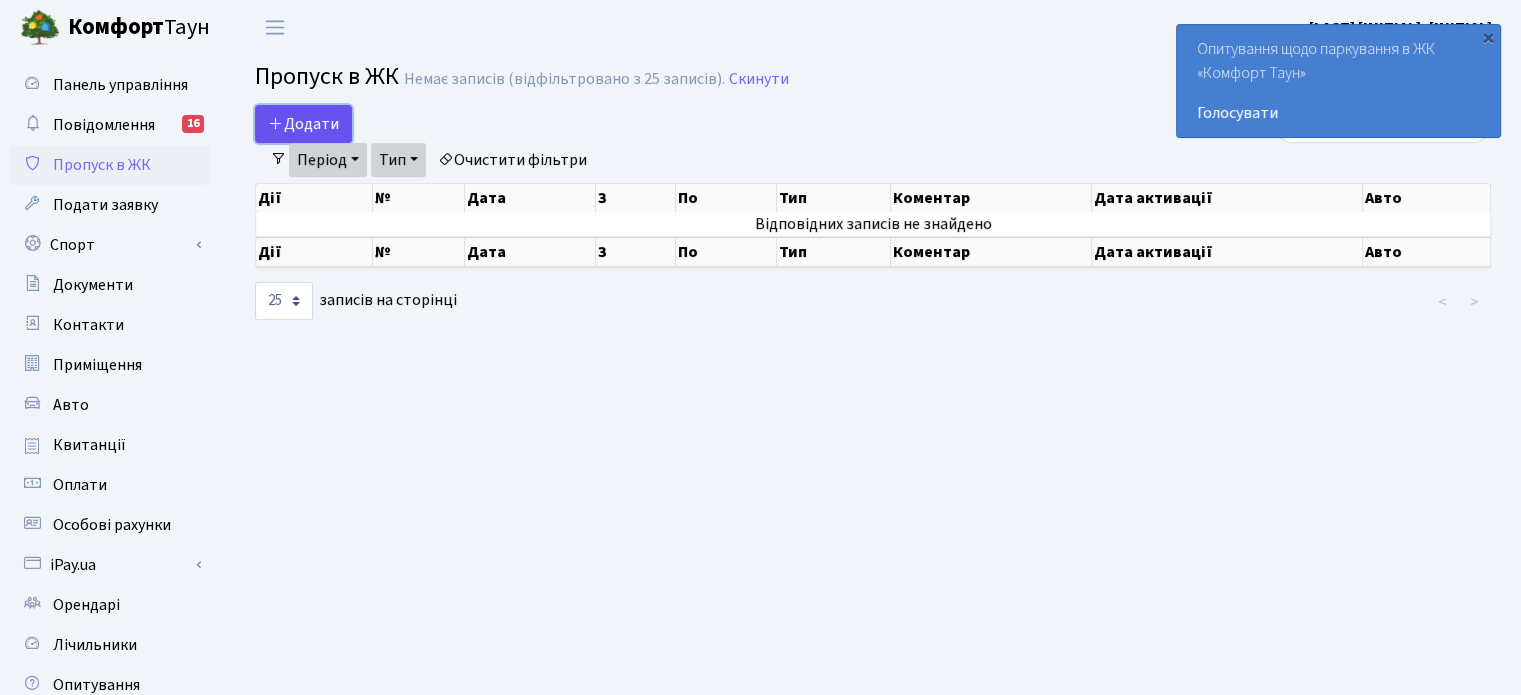 click on "Додати" at bounding box center (303, 124) 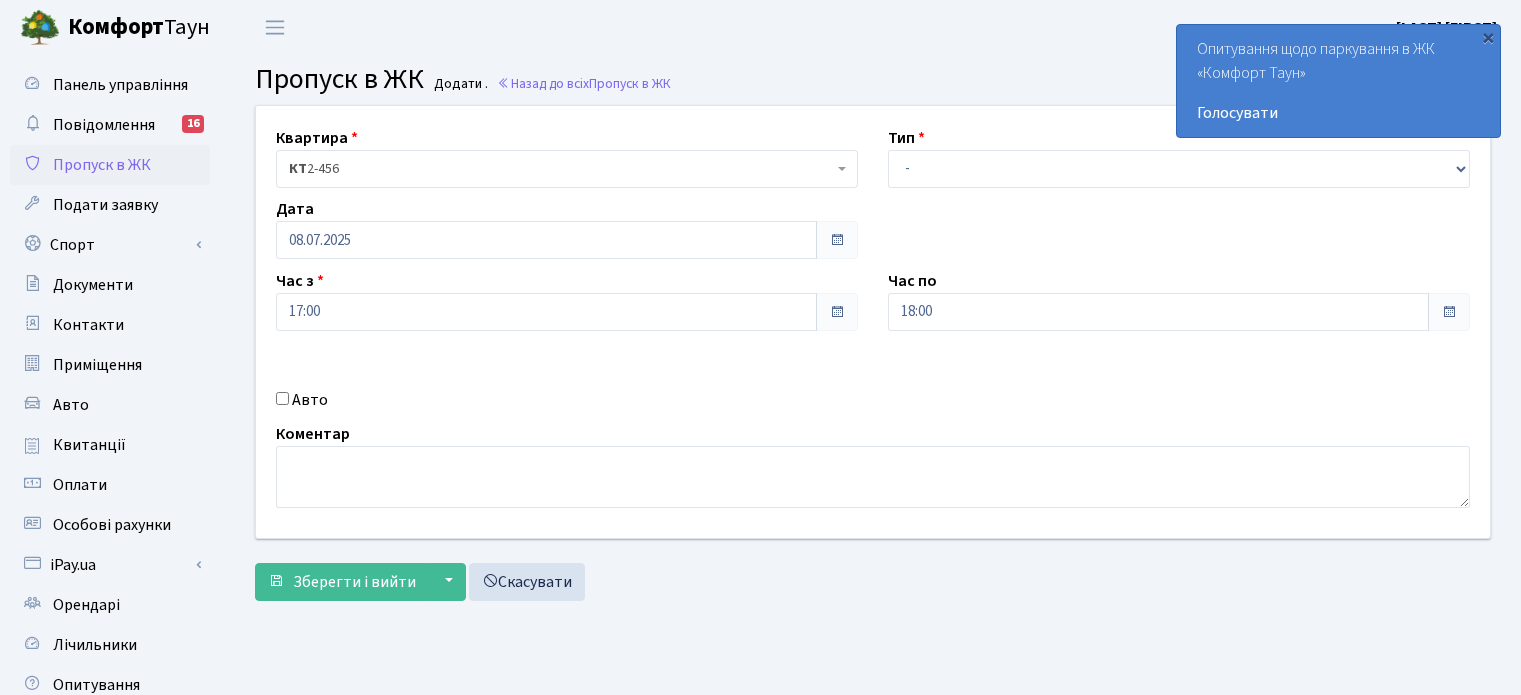 scroll, scrollTop: 0, scrollLeft: 0, axis: both 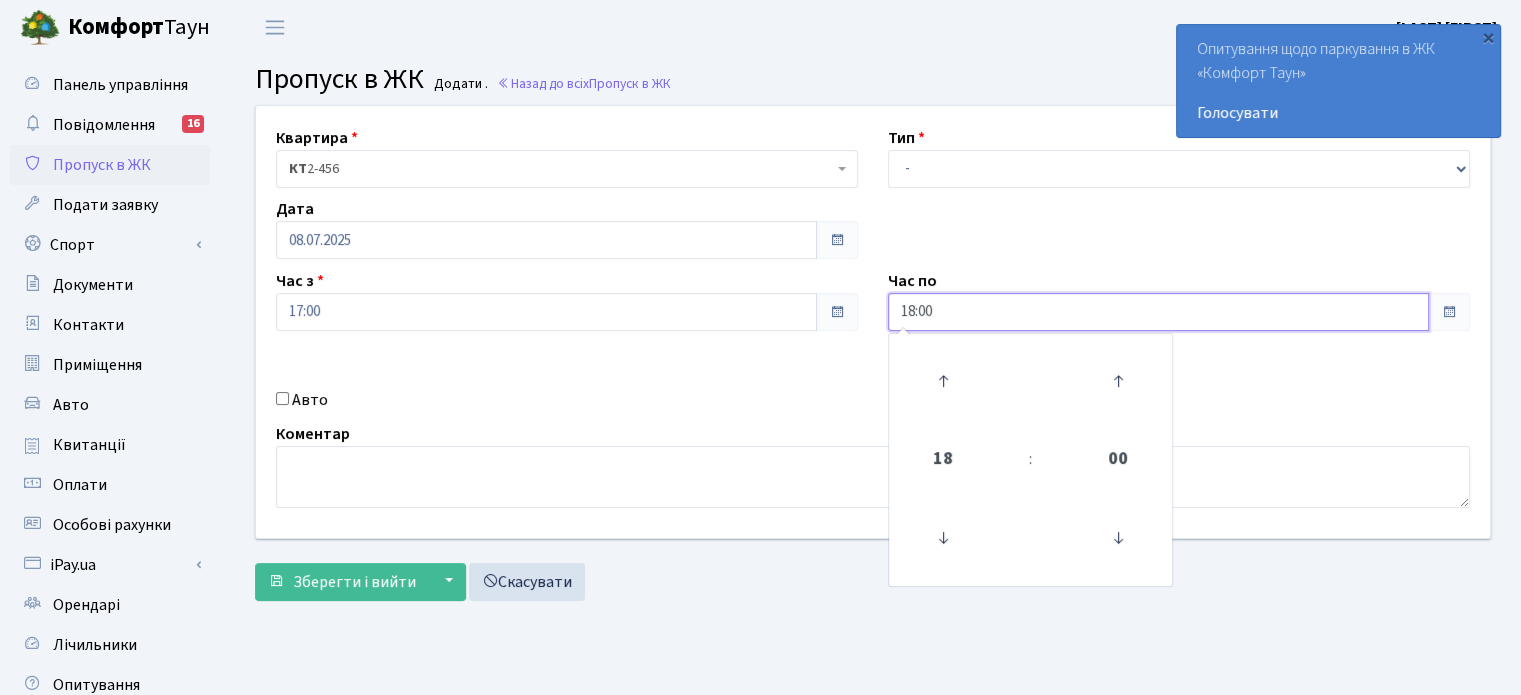 click on "18:00" at bounding box center [546, 240] 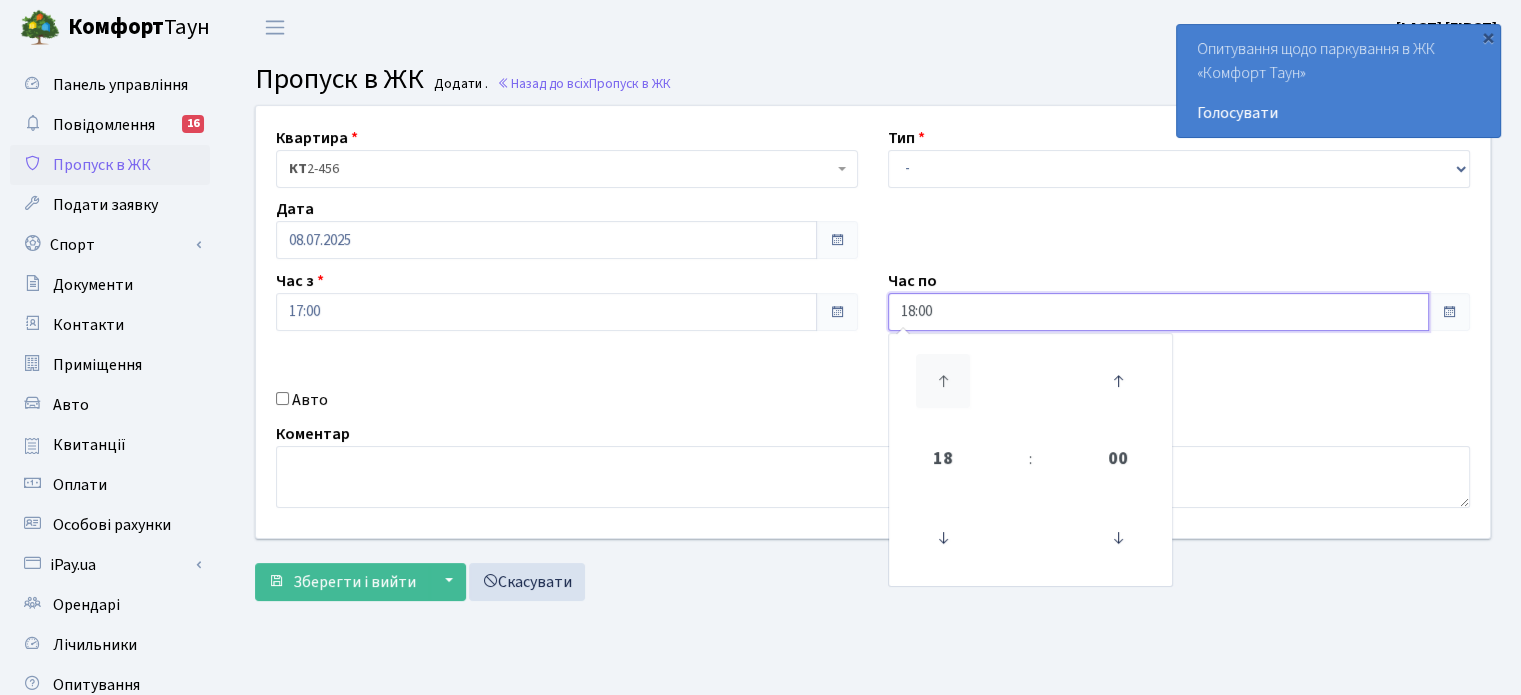 click at bounding box center (943, 381) 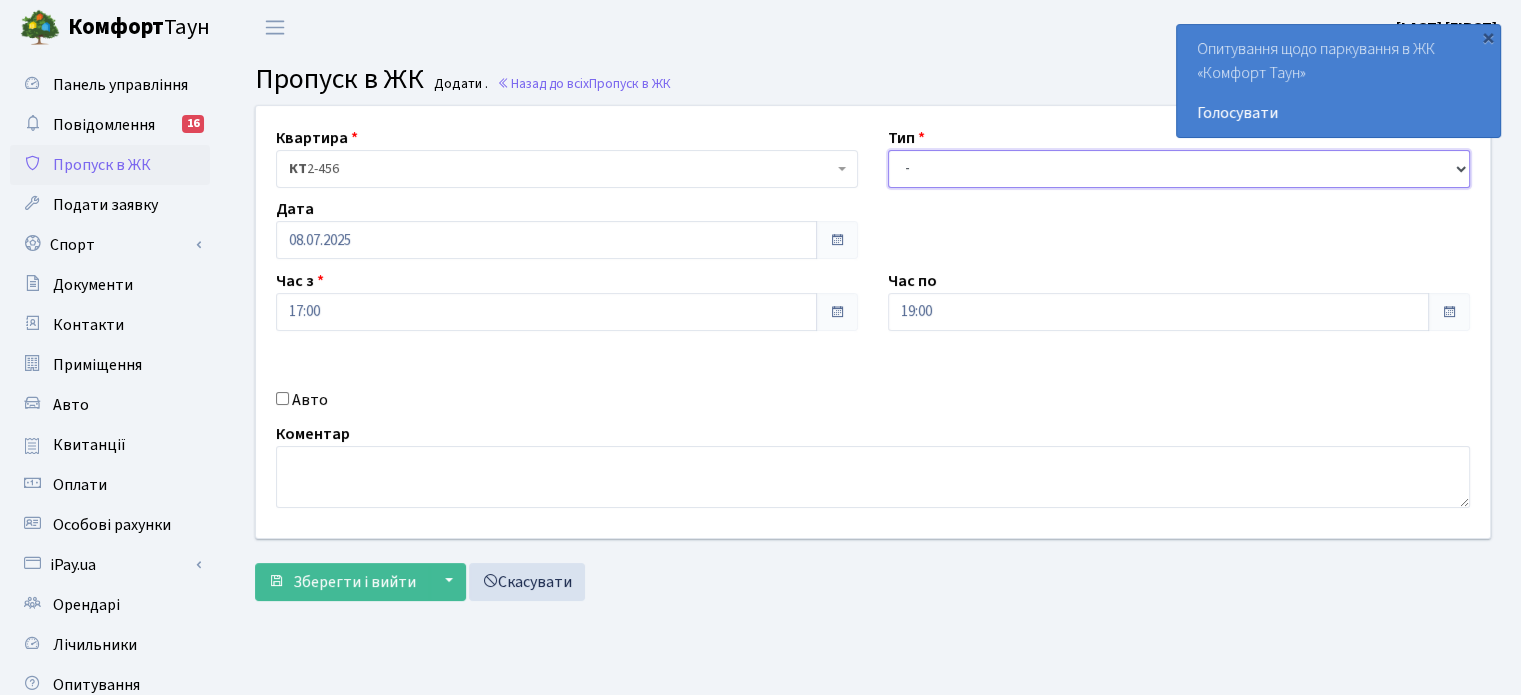 click on "-
Доставка
Таксі
Гості
Сервіс" at bounding box center [1179, 169] 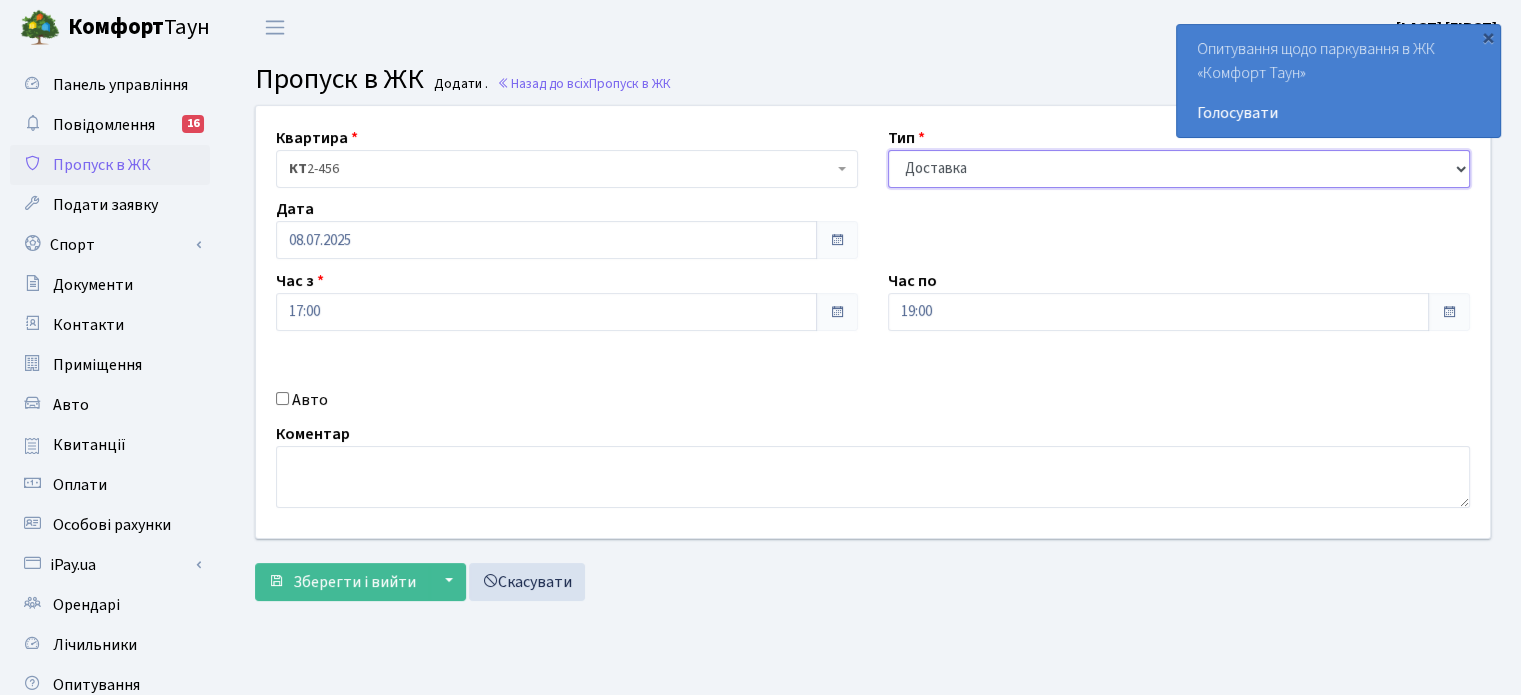 click on "-
Доставка
Таксі
Гості
Сервіс" at bounding box center [1179, 169] 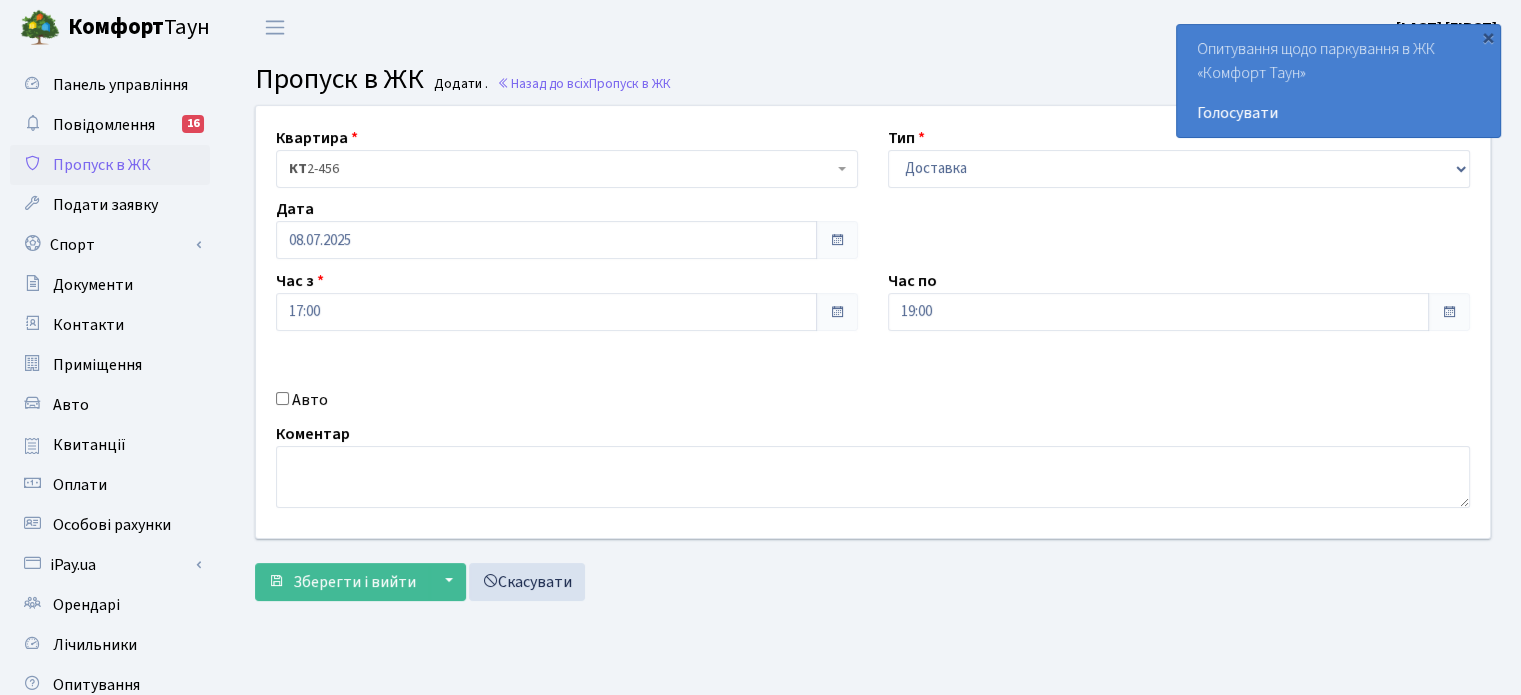 click on "Admin
Пропуск в ЖК
Додати
Пропуск в ЖК
Додати .
Назад до всіх   Пропуск в ЖК
Квартира
<b>КТ</b>&nbsp;&nbsp;&nbsp;&nbsp;2-456
КТ     2-456
Тип
-
Доставка
Таксі
Гості Сервіс" at bounding box center (873, 452) 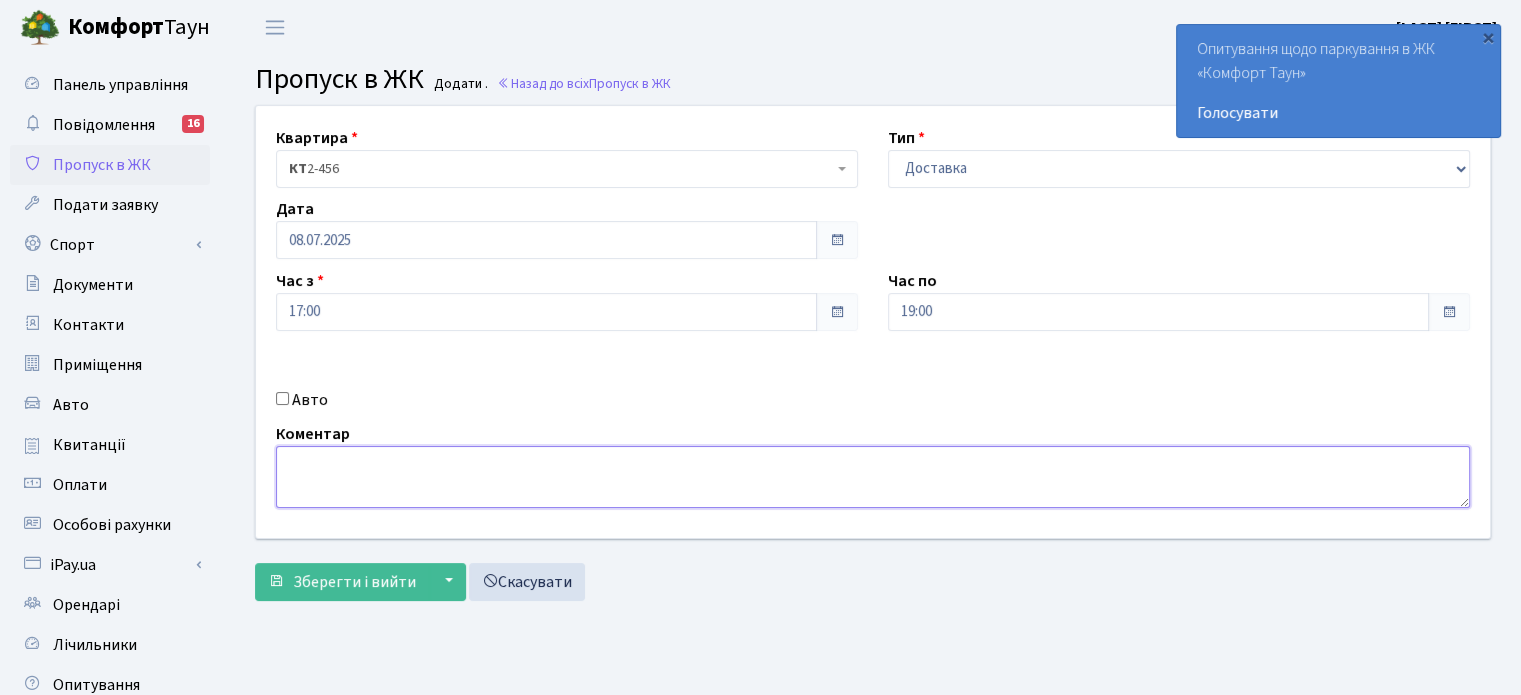 click at bounding box center [873, 477] 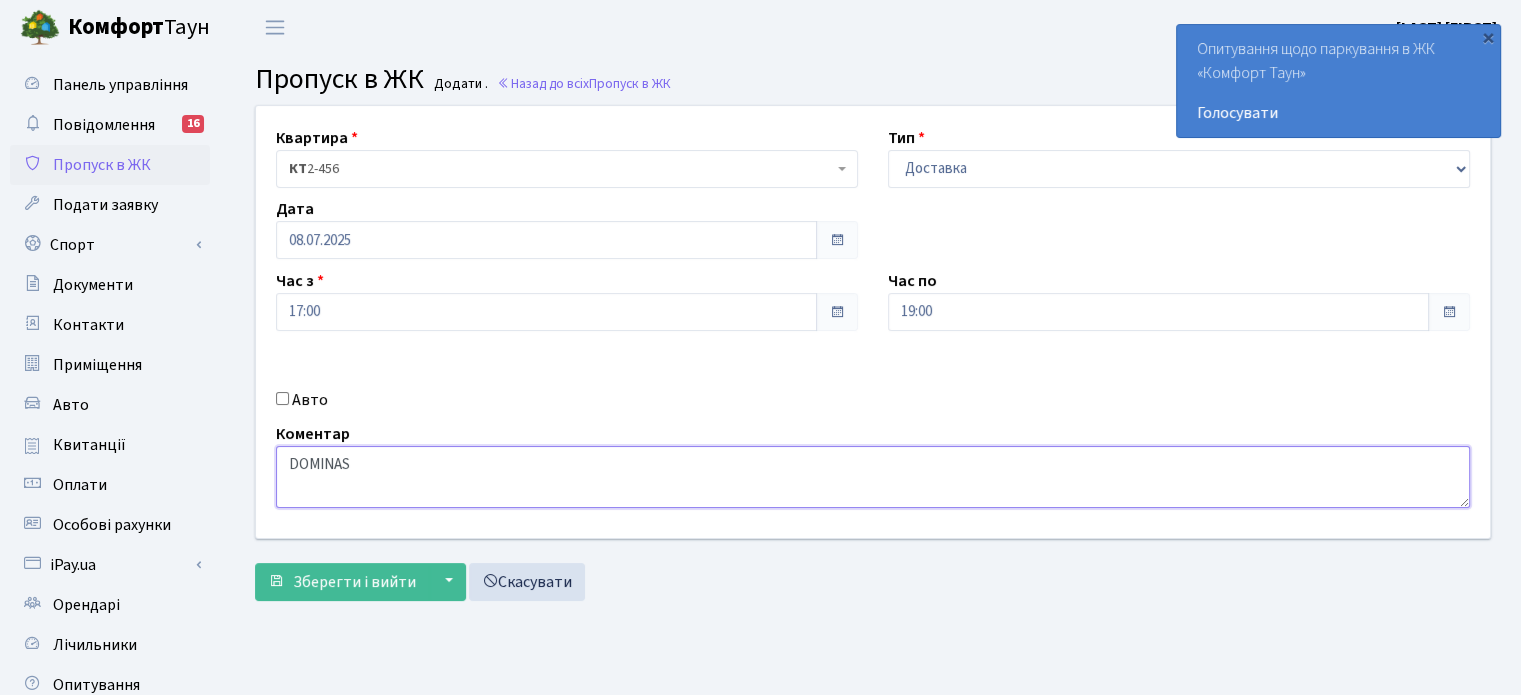 type on "DOMINAS" 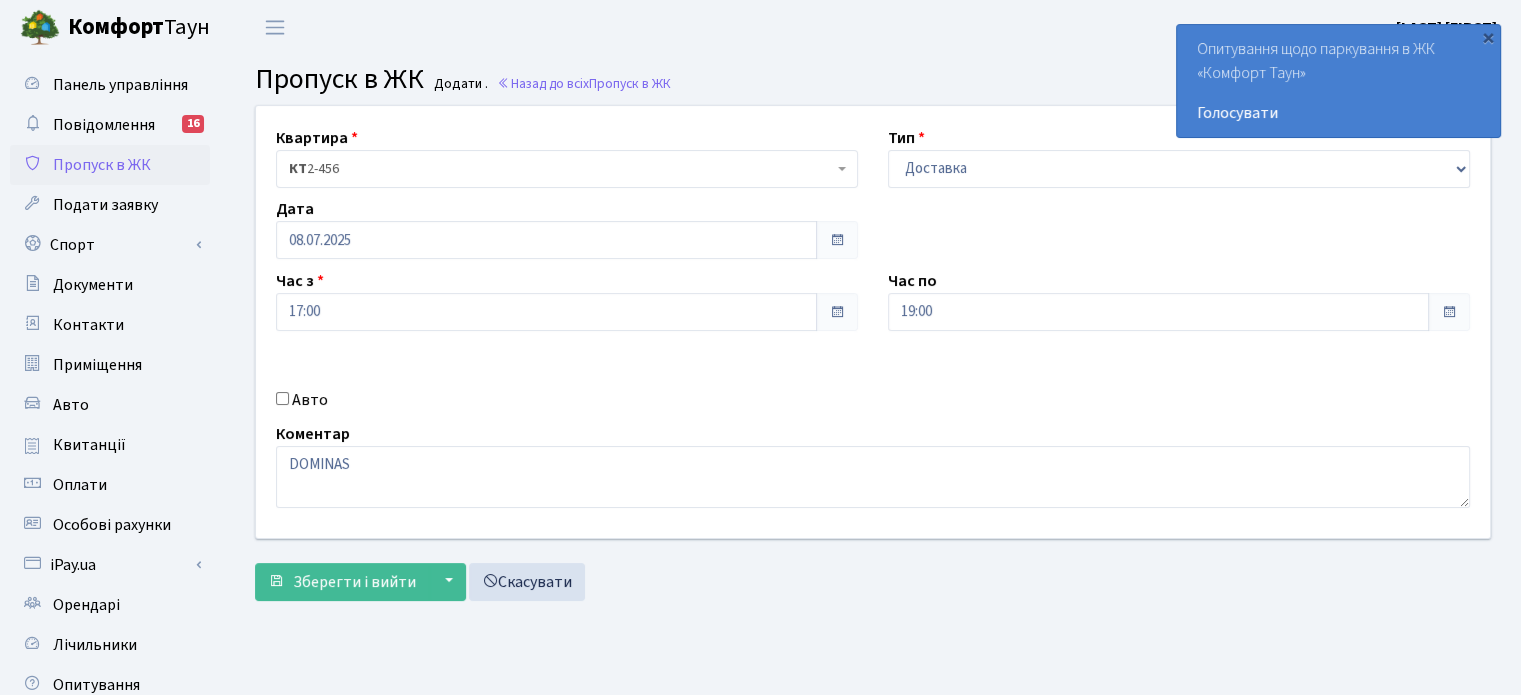 click on "Admin
Пропуск в ЖК
Додати
Пропуск в ЖК
Додати .
Назад до всіх   Пропуск в ЖК
Квартира
<b>КТ</b>&nbsp;&nbsp;&nbsp;&nbsp;2-456
КТ     2-456
Тип
-
Доставка
Таксі
Гості Сервіс" at bounding box center (873, 452) 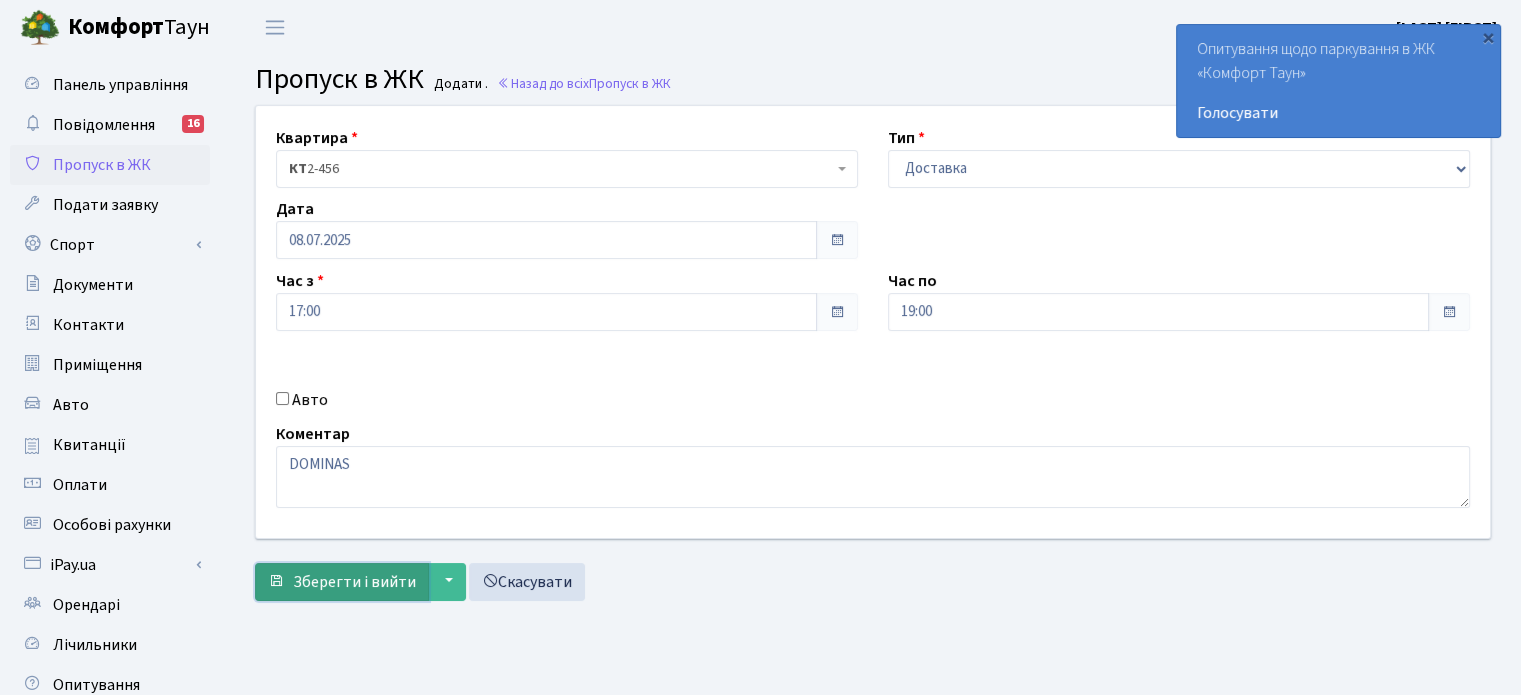 click on "Зберегти і вийти" at bounding box center (354, 582) 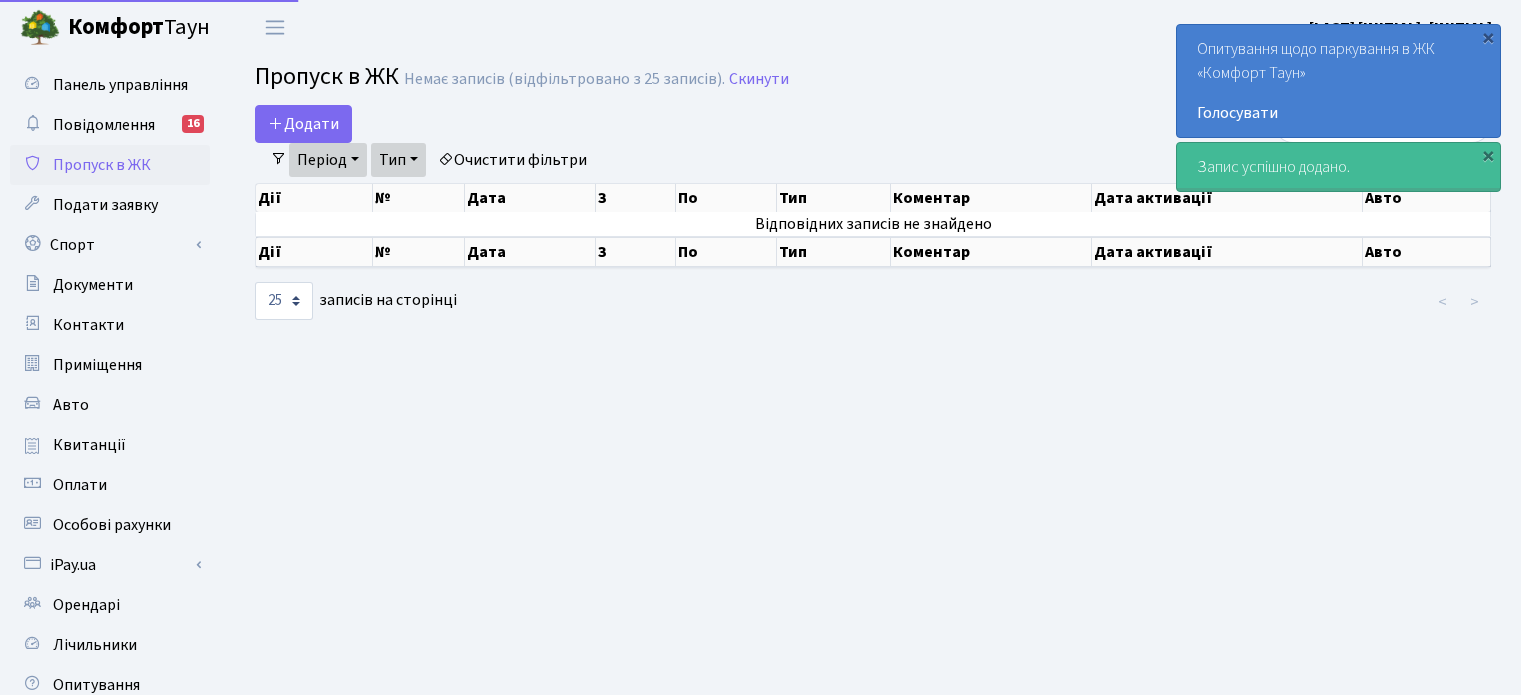 scroll, scrollTop: 0, scrollLeft: 0, axis: both 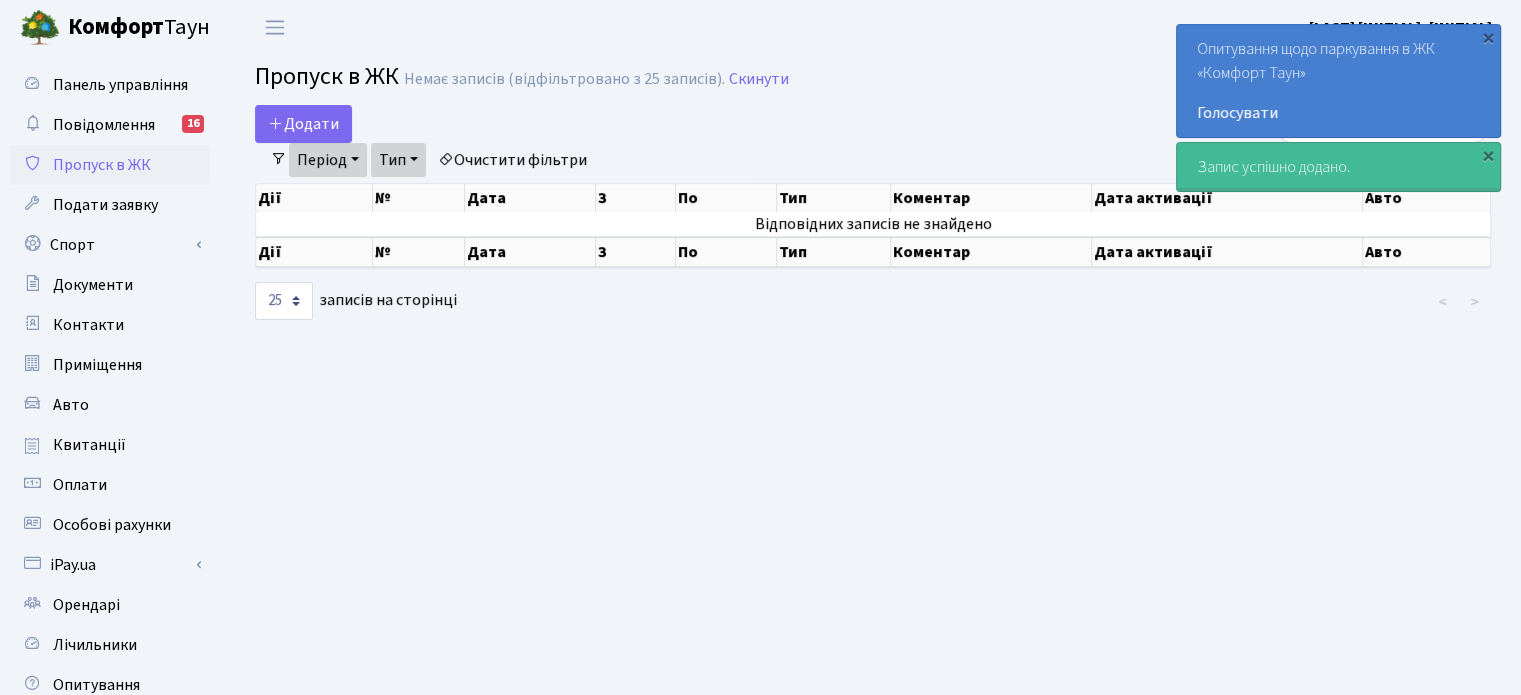 click on "Запис успішно додано." at bounding box center (1338, 167) 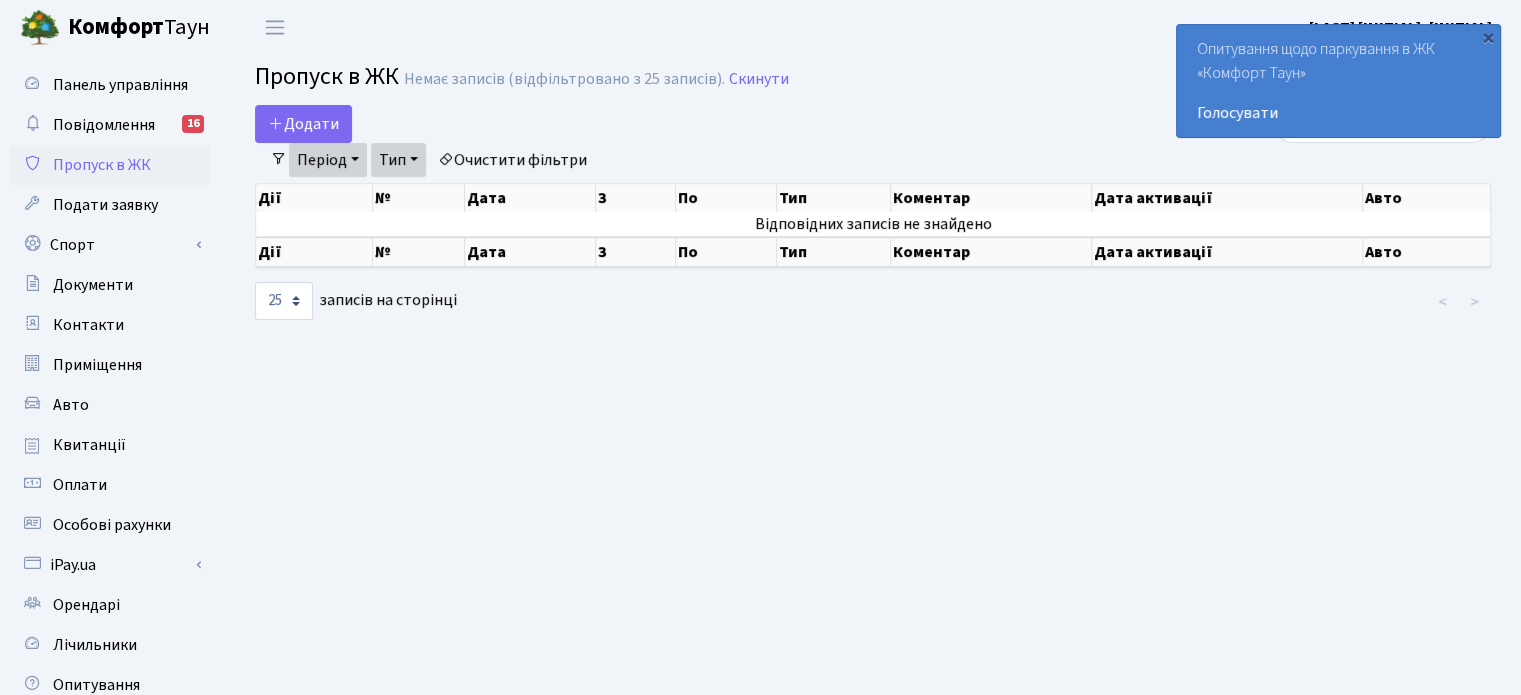 click on "Admin
Пропуск в ЖК
Список
Пропуск в ЖК
Немає записів (відфільтровано з 25 записів). Скинути
Додати
Фільтри
Період
08.07.2025 - 08.07.2025
Тип
-
Доставка
Таксі
Гості" at bounding box center (873, 452) 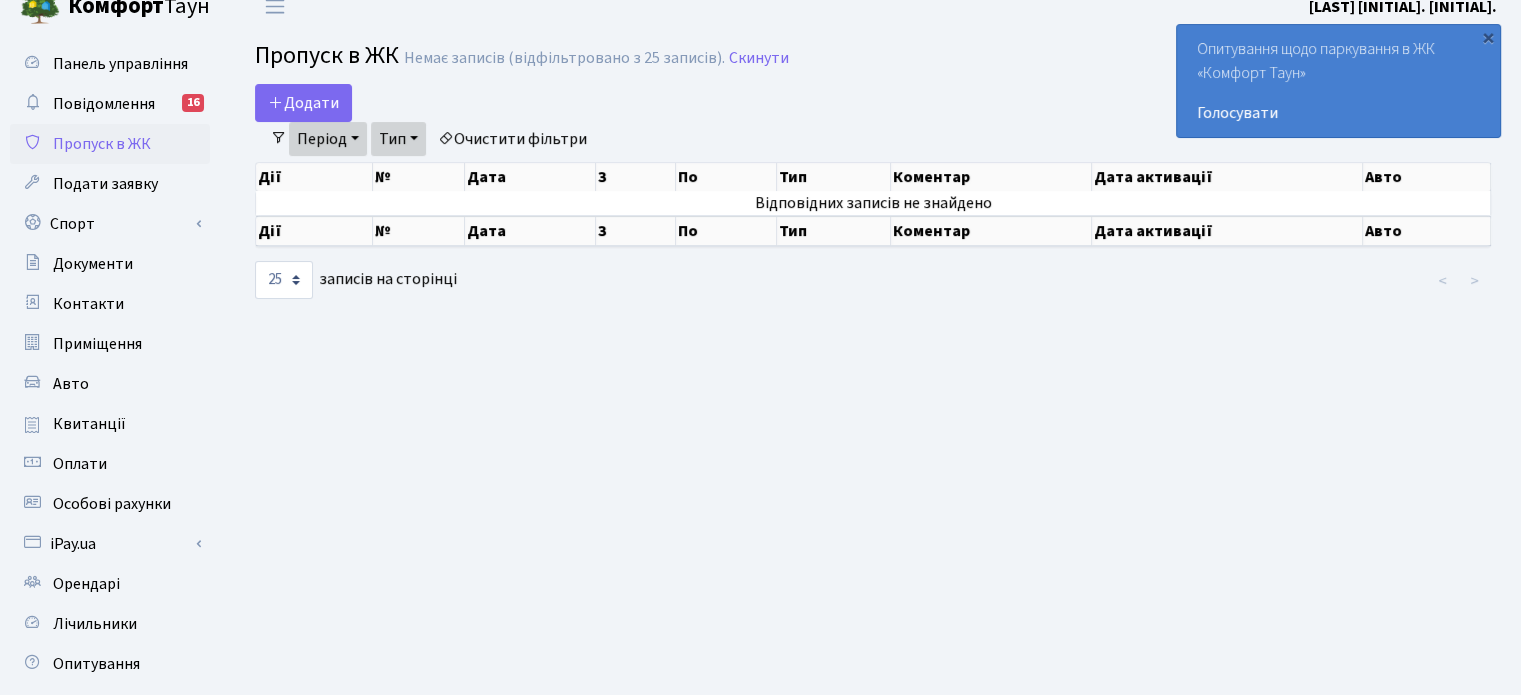 scroll, scrollTop: 0, scrollLeft: 0, axis: both 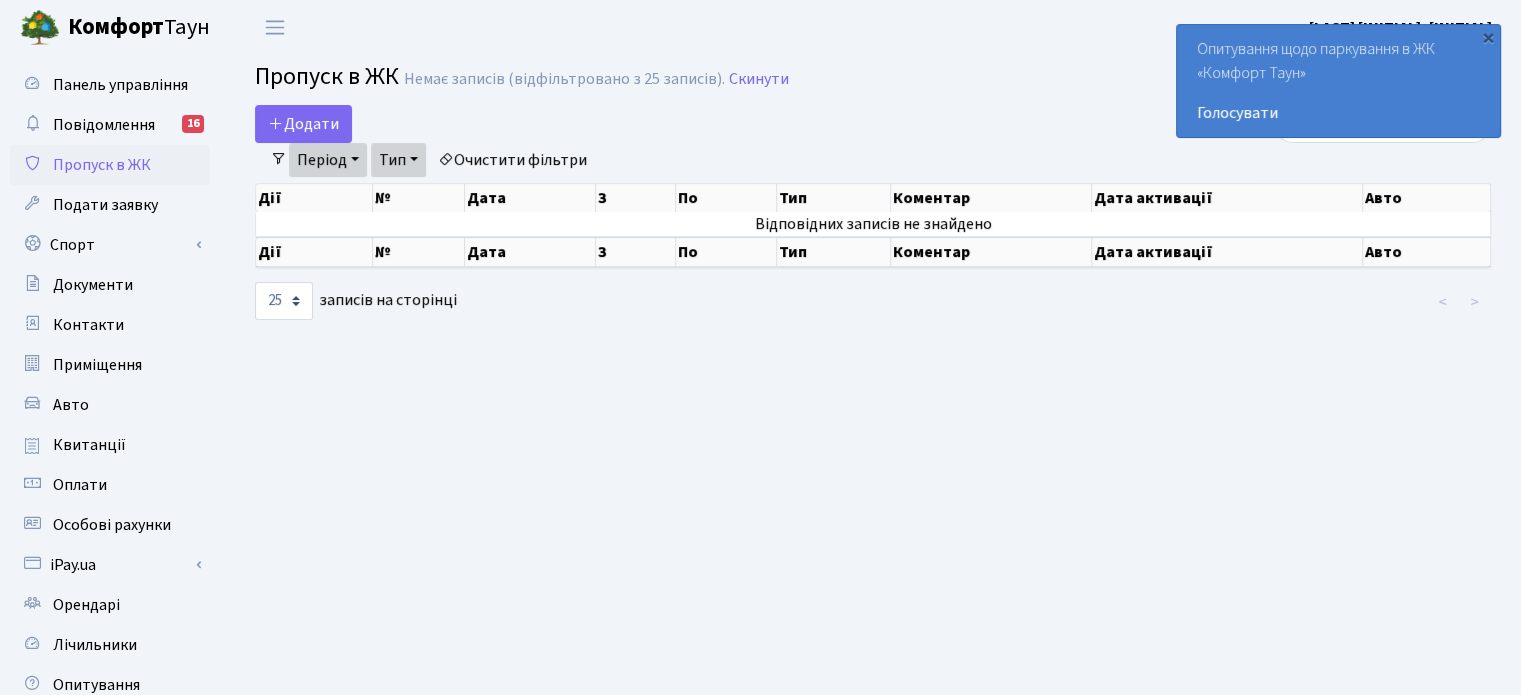 click on "Admin
Пропуск в ЖК
Список
Пропуск в ЖК
Немає записів (відфільтровано з 25 записів). Скинути
Додати
Фільтри
Період
08.07.2025 - 08.07.2025
Тип
-
Доставка
Таксі
Гості" at bounding box center (873, 452) 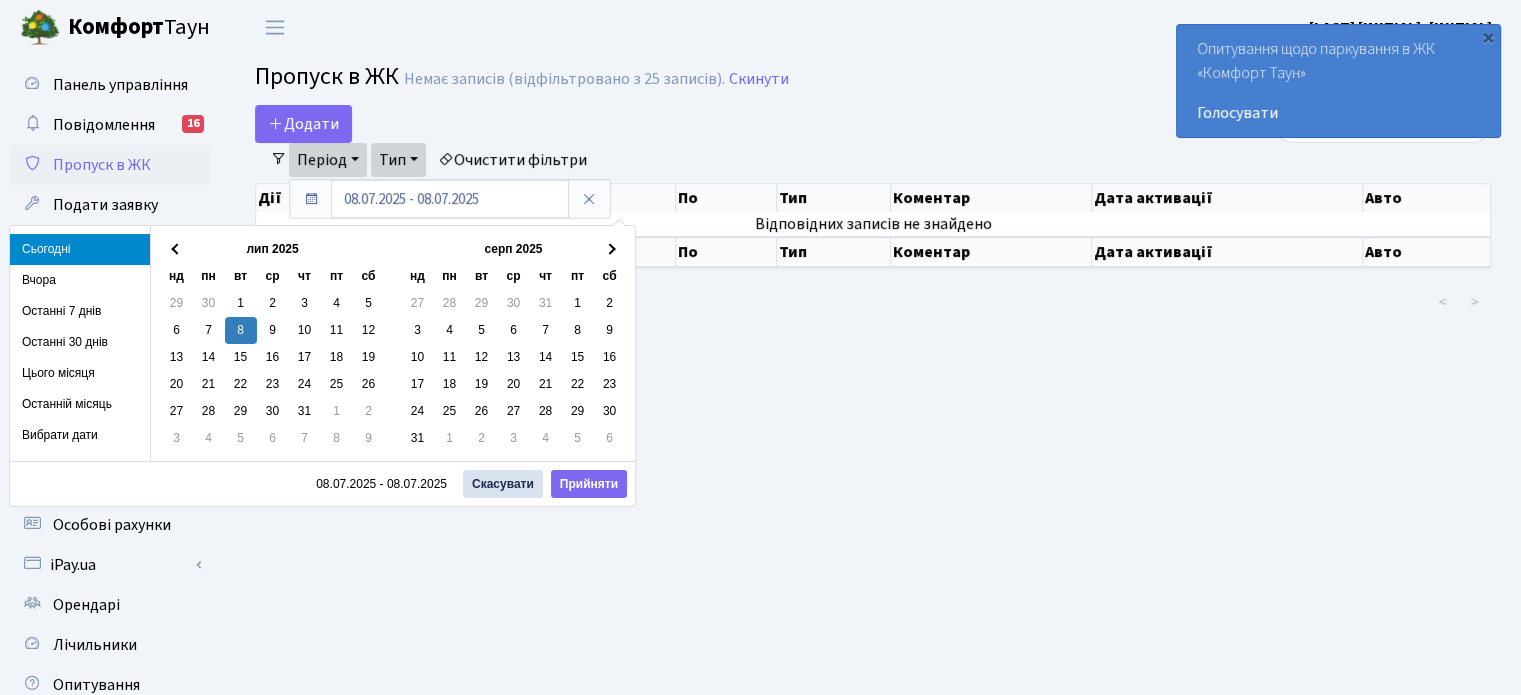 click on "Сьогодні" at bounding box center [80, 249] 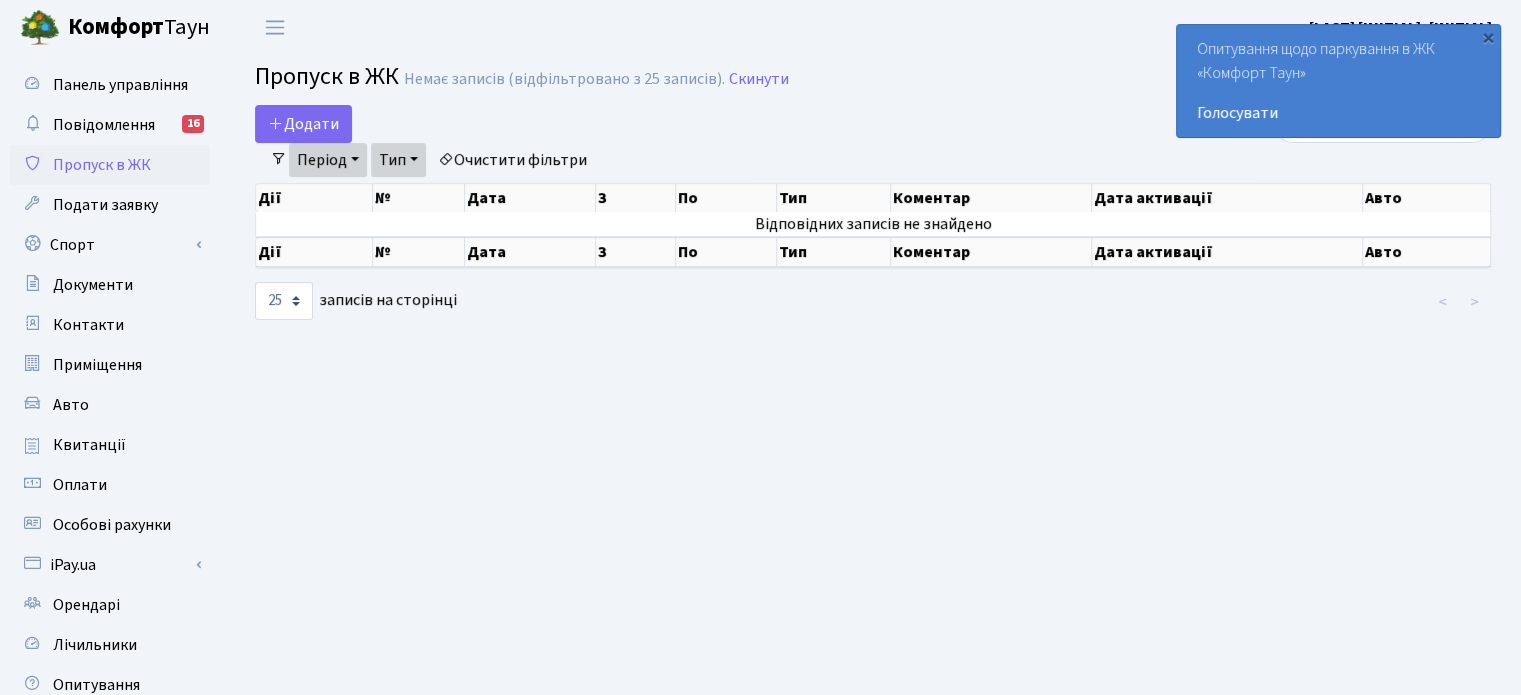 click on "Admin
Пропуск в ЖК
Список
Пропуск в ЖК
Немає записів (відфільтровано з 25 записів). Скинути
Додати
Фільтри
Період
08.07.2025 - 08.07.2025
Тип
-
Доставка
Таксі
Гості" at bounding box center [873, 452] 